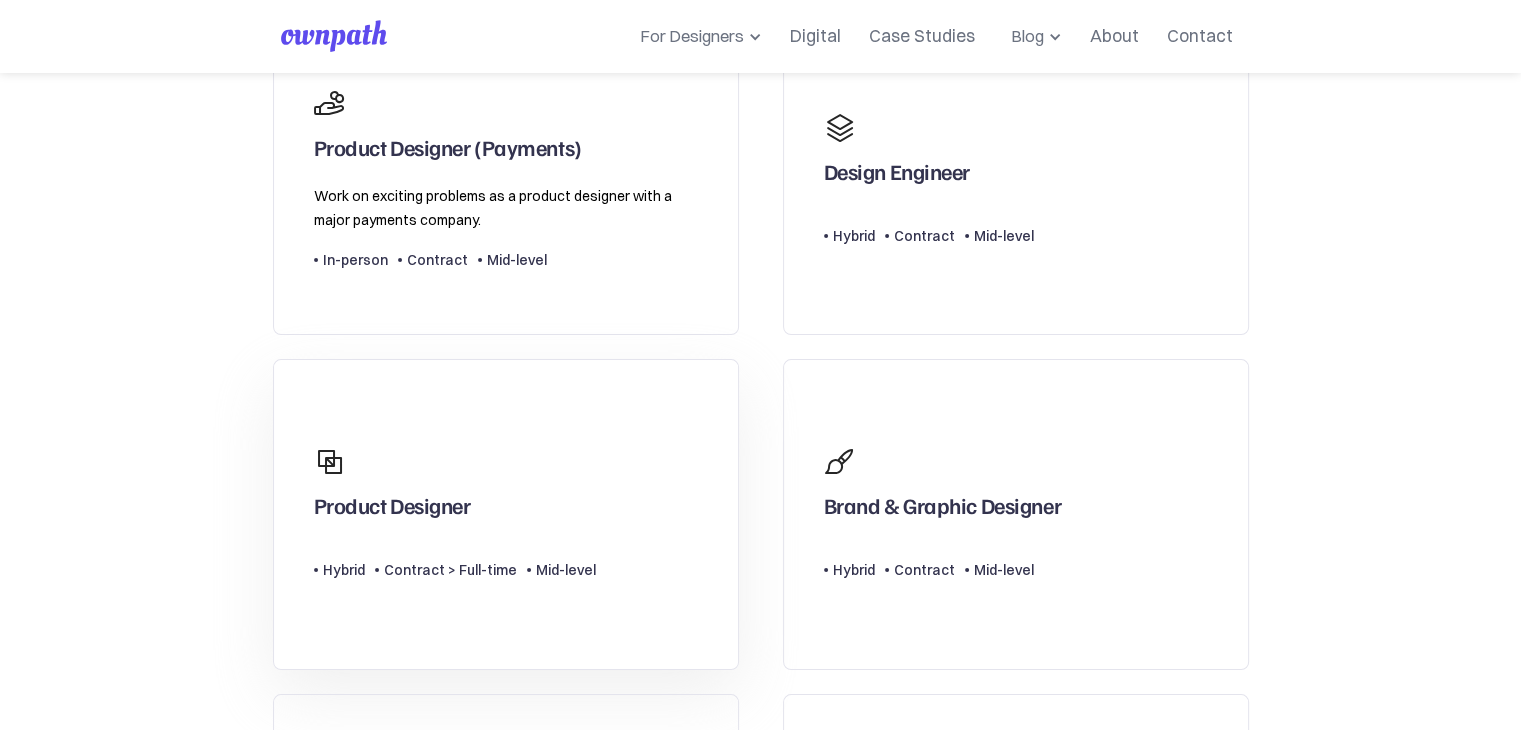scroll, scrollTop: 300, scrollLeft: 0, axis: vertical 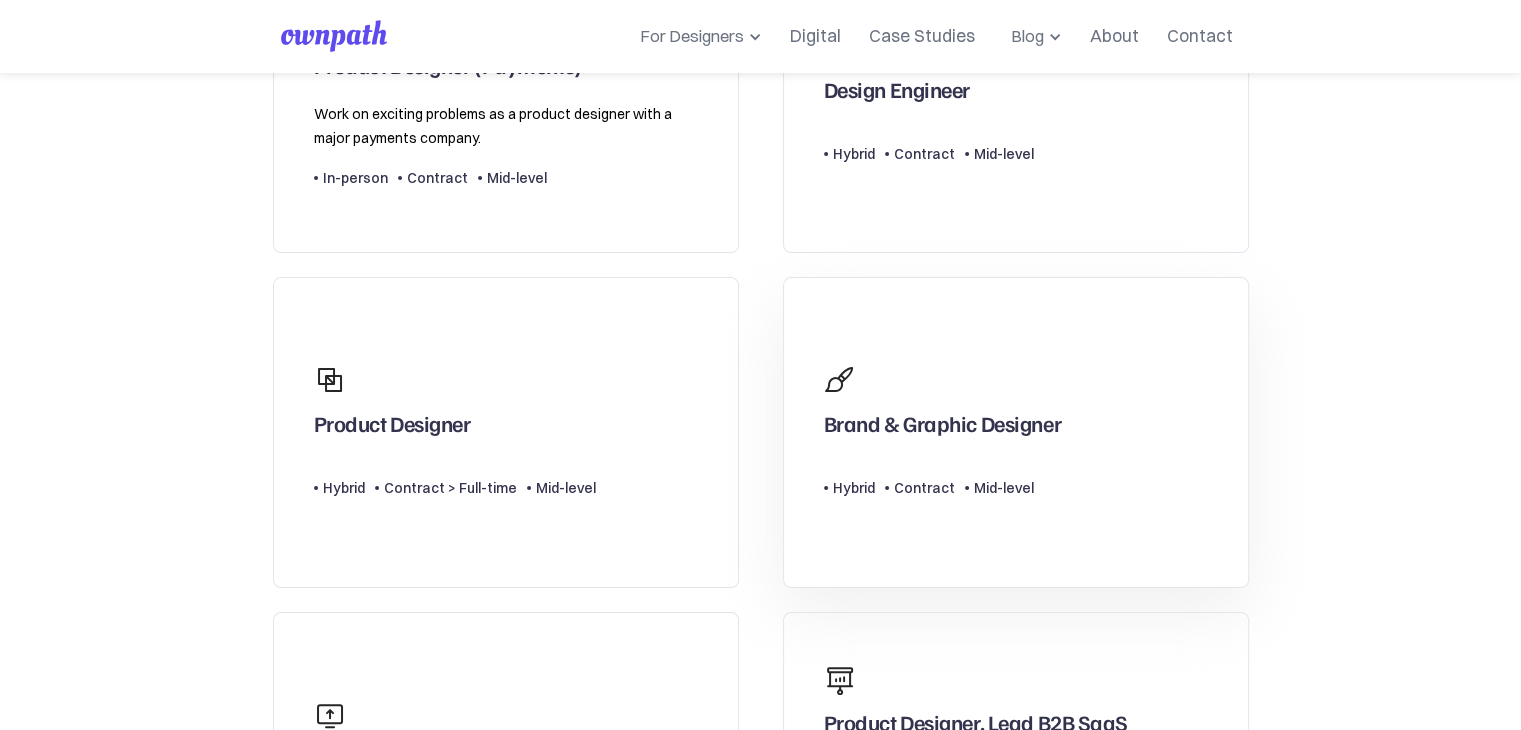 click on "Brand & Graphic Designer" at bounding box center [942, 428] 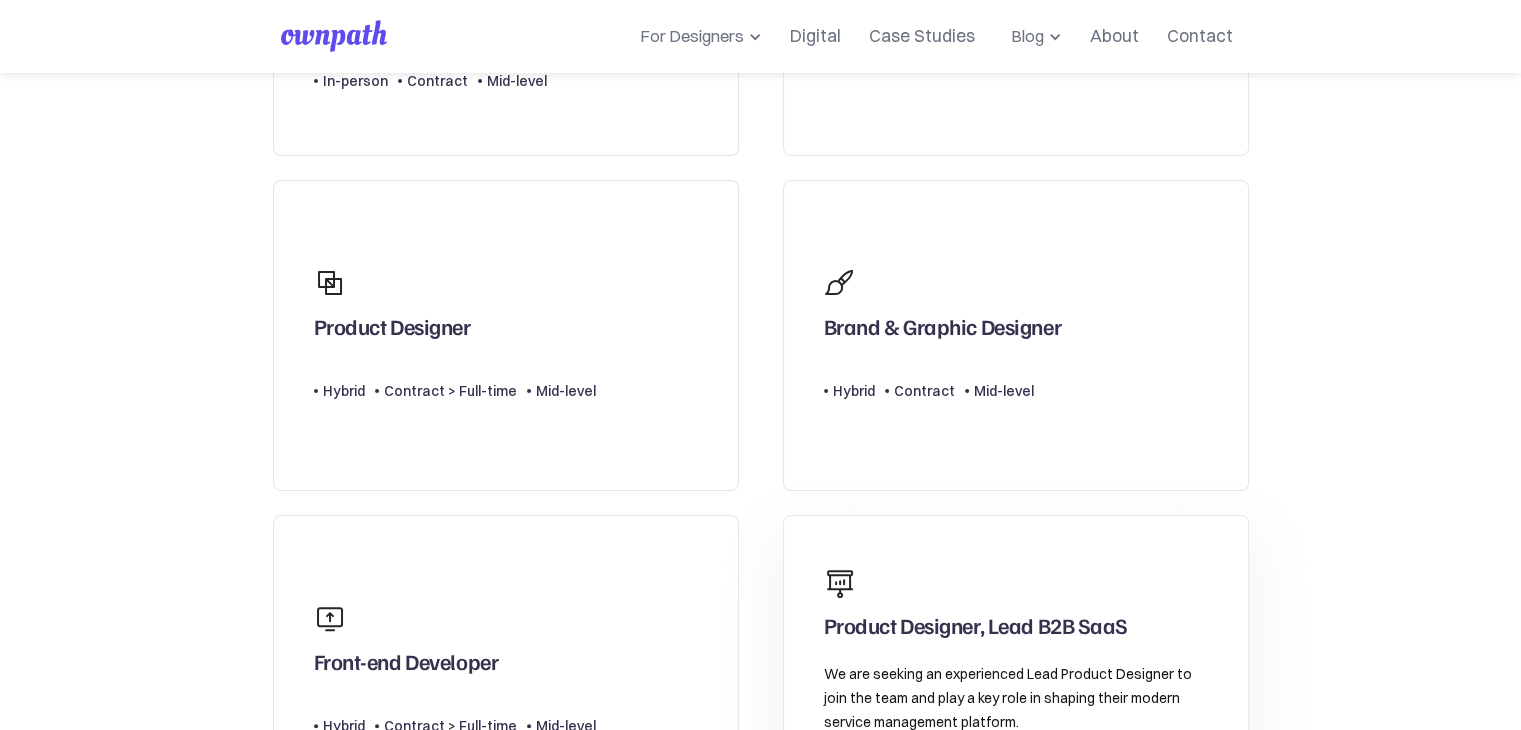 scroll, scrollTop: 300, scrollLeft: 0, axis: vertical 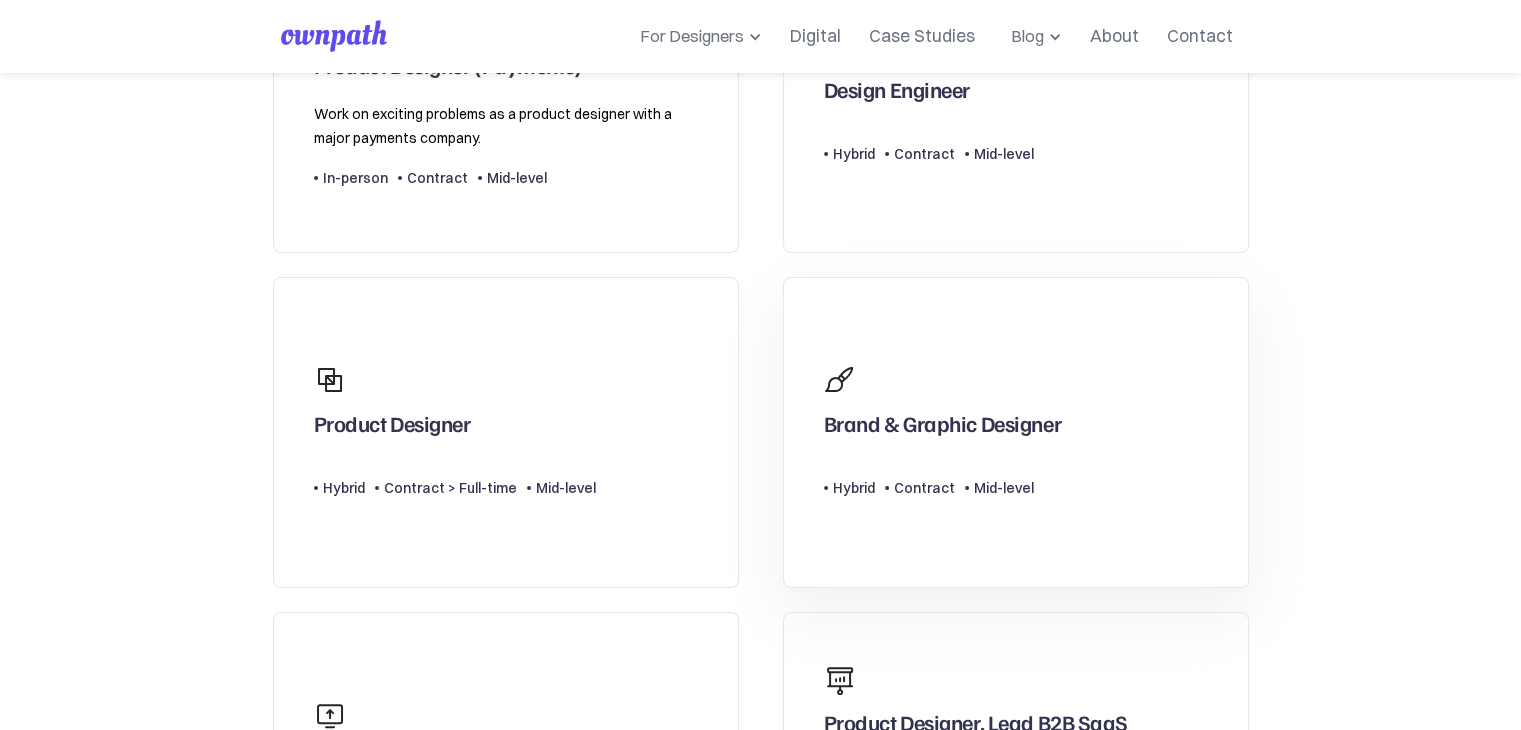 click on "Brand & Graphic Designer Type Level Hybrid Contract Mid-level" at bounding box center (1016, 432) 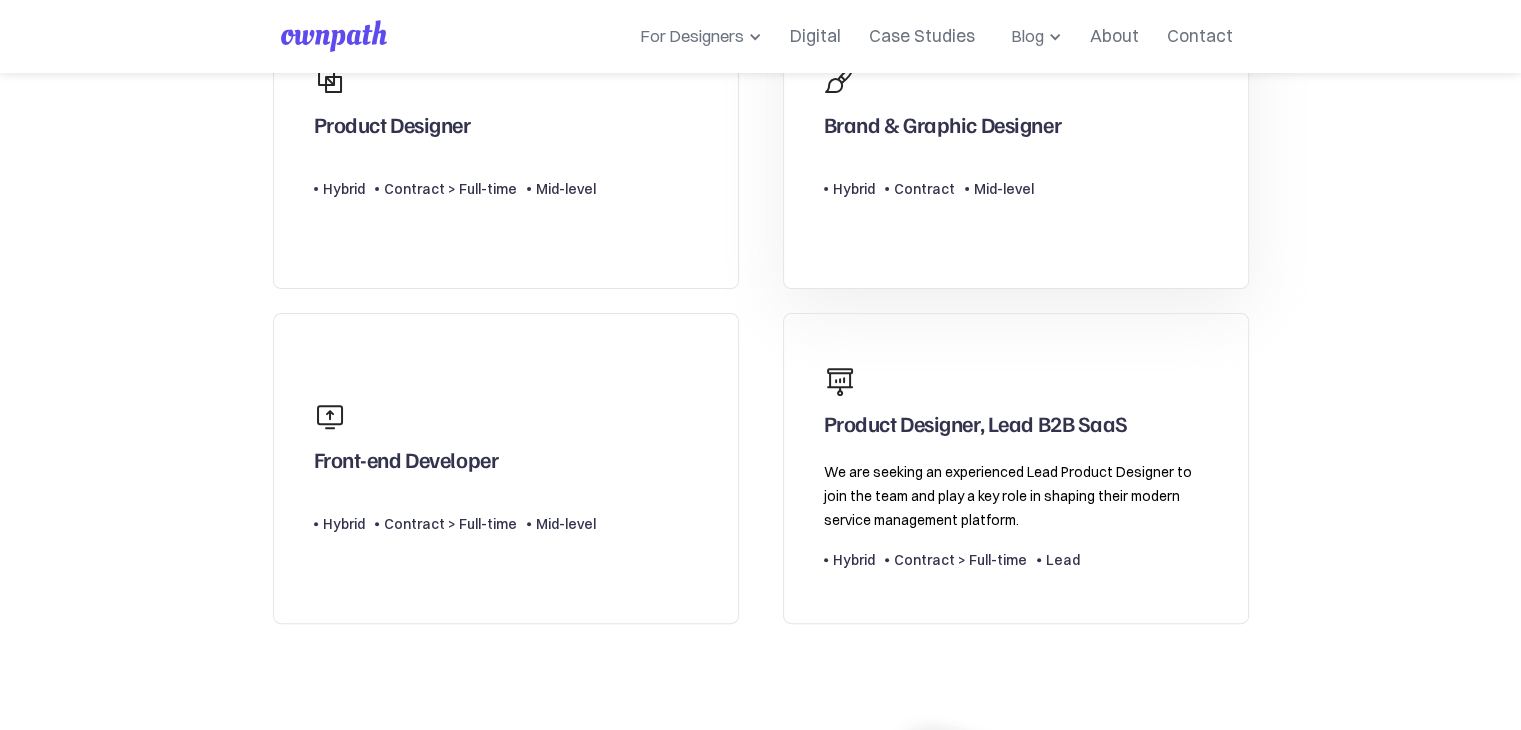 scroll, scrollTop: 600, scrollLeft: 0, axis: vertical 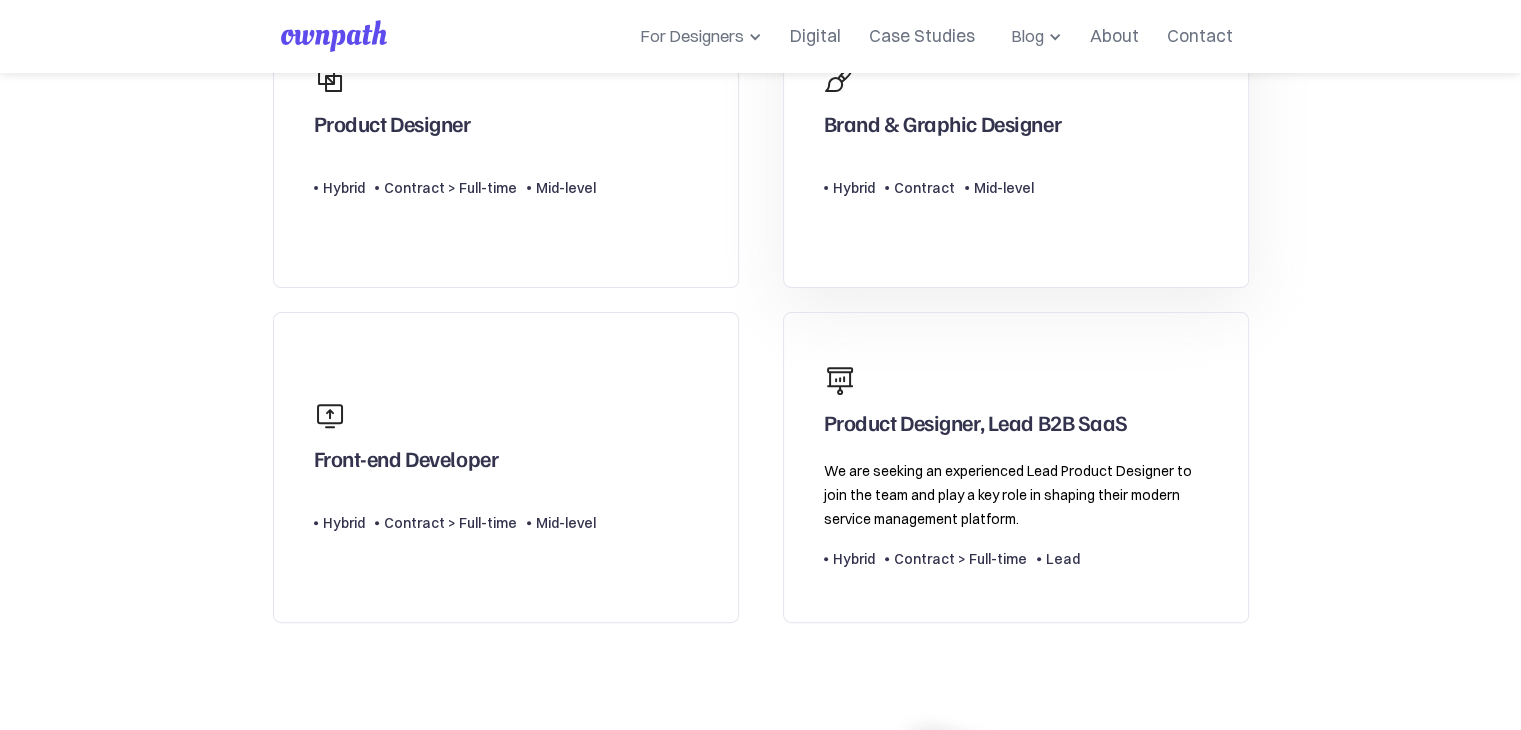 click on "Brand & Graphic Designer" at bounding box center (942, 128) 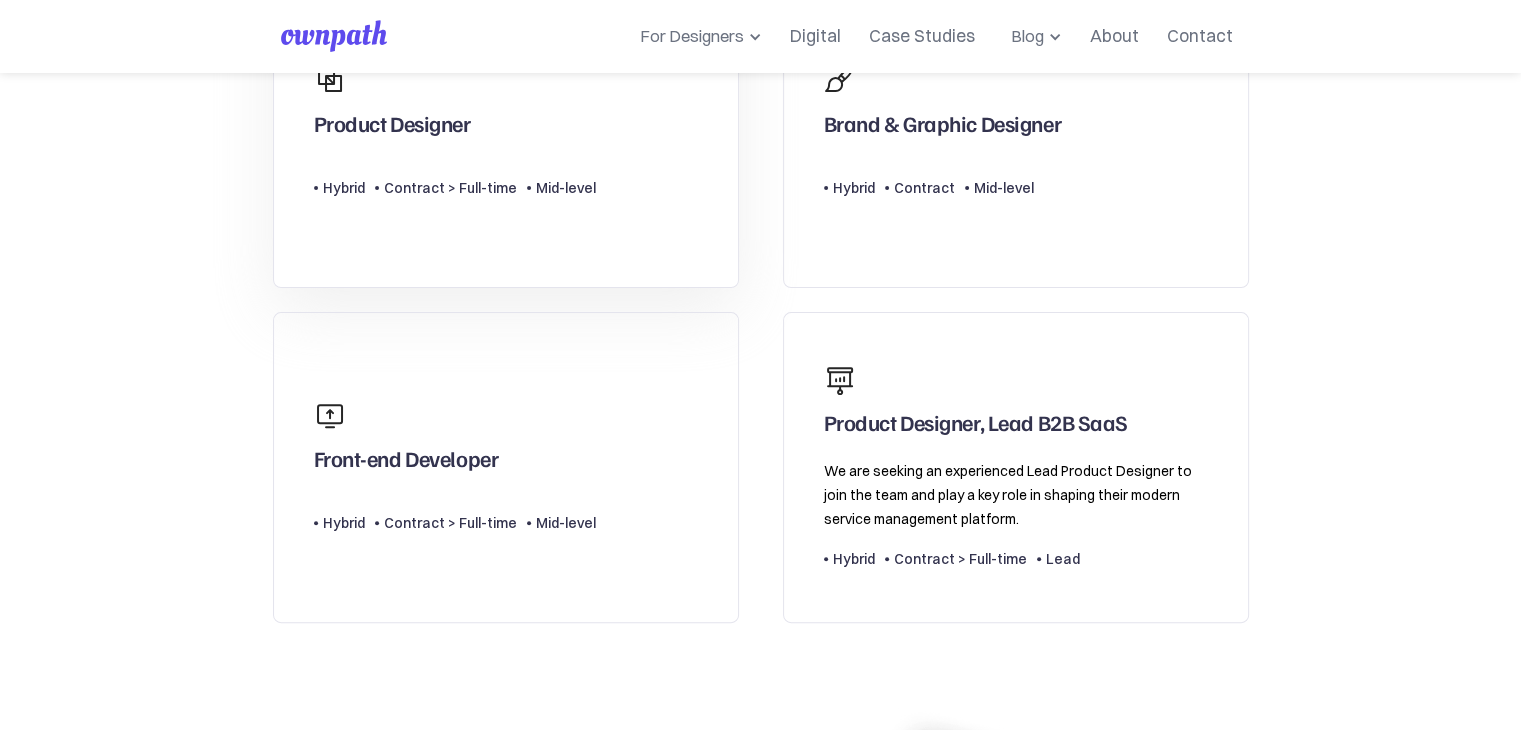 click on "Type Level Hybrid Contract > Full-time Mid-level" at bounding box center [455, 180] 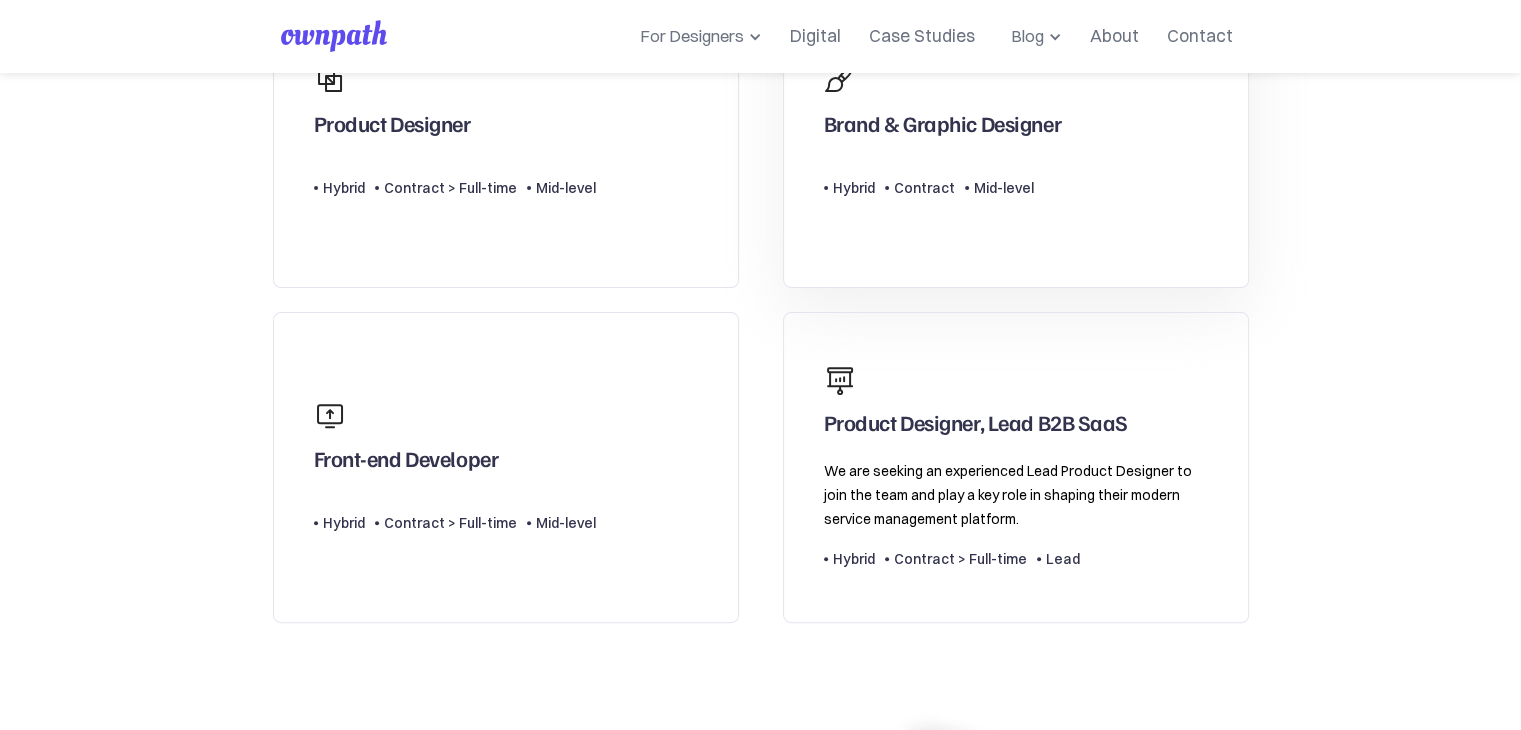 click on "Brand & Graphic Designer Type Level Hybrid Contract Mid-level" at bounding box center (1016, 132) 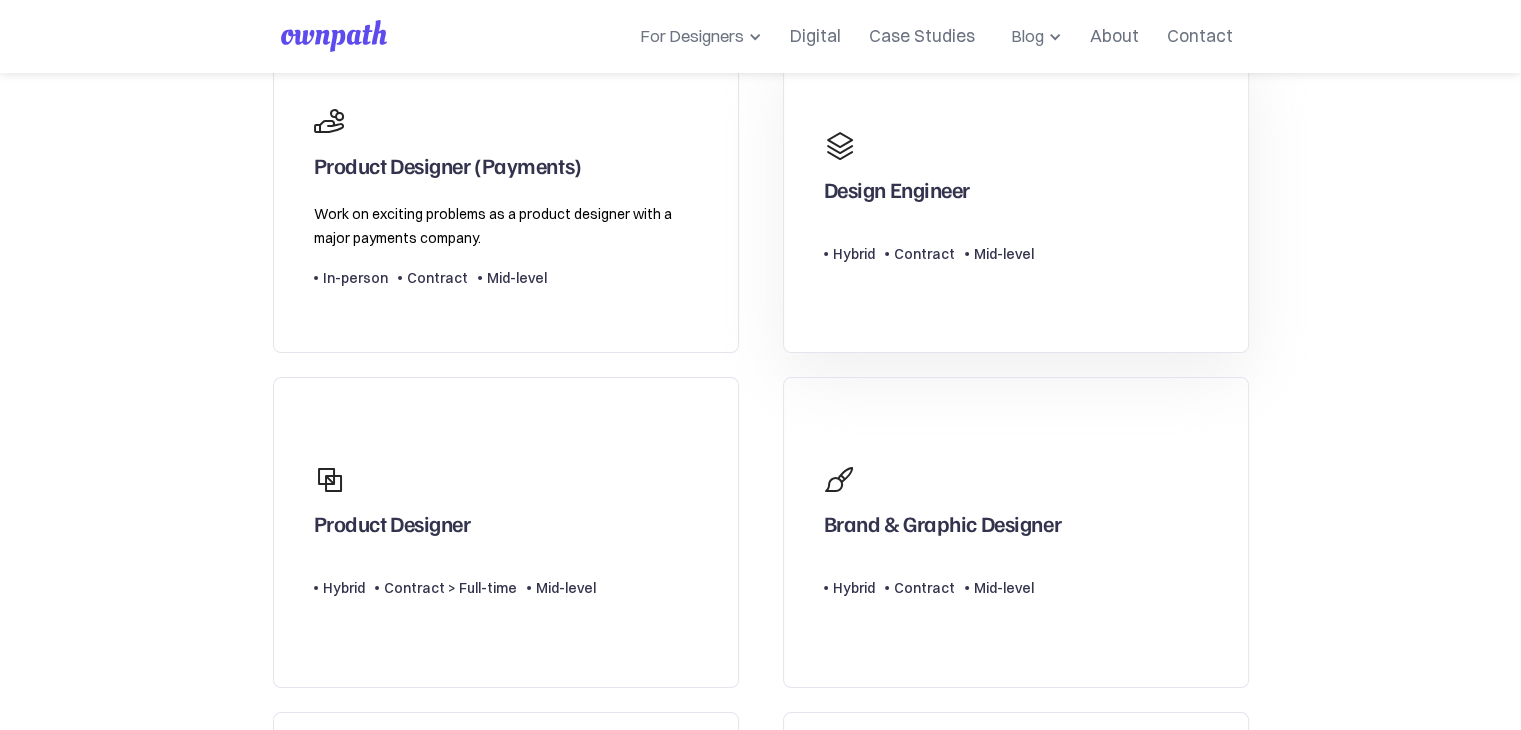 scroll, scrollTop: 200, scrollLeft: 0, axis: vertical 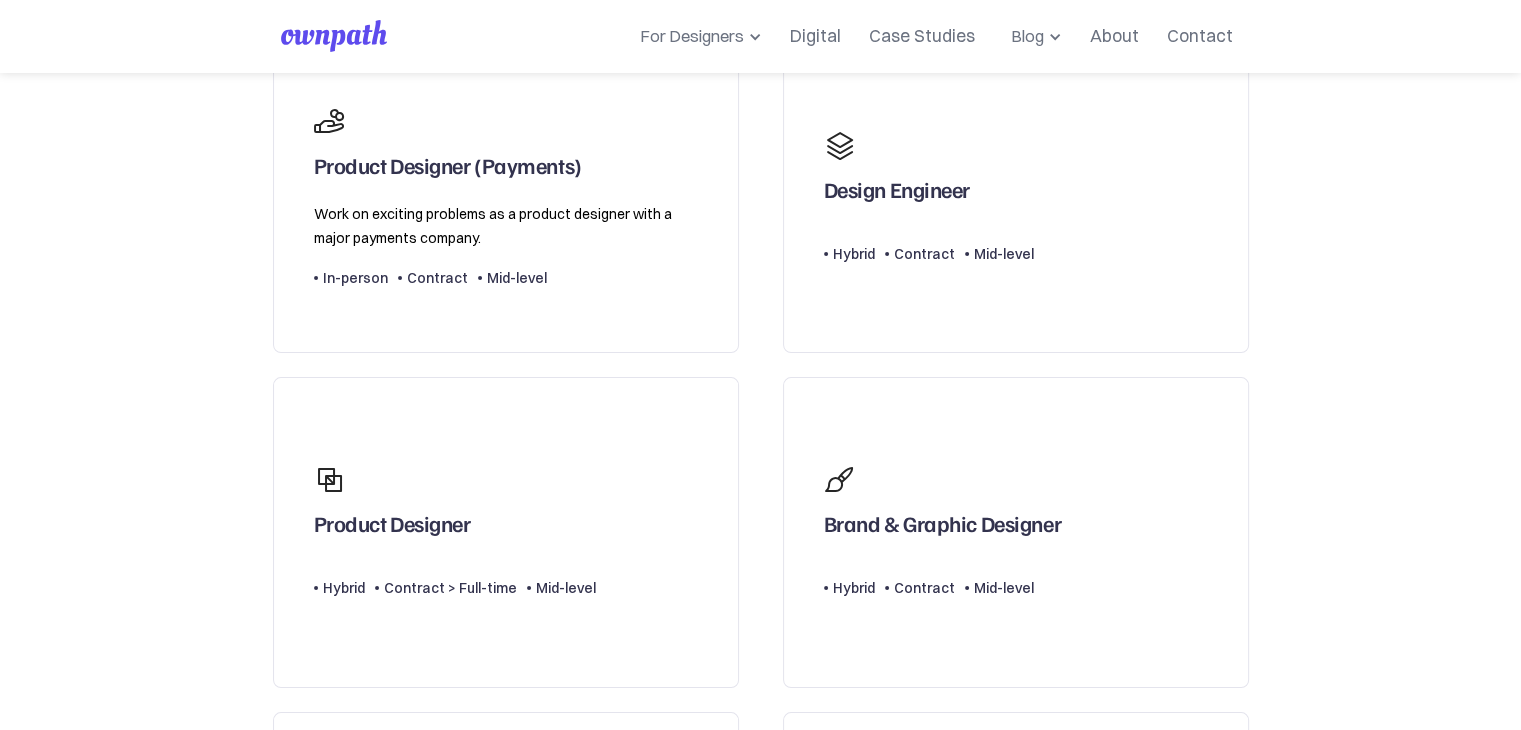 click on "Brand & Graphic Designer Type Level Hybrid Contract Mid-level" at bounding box center (1016, 532) 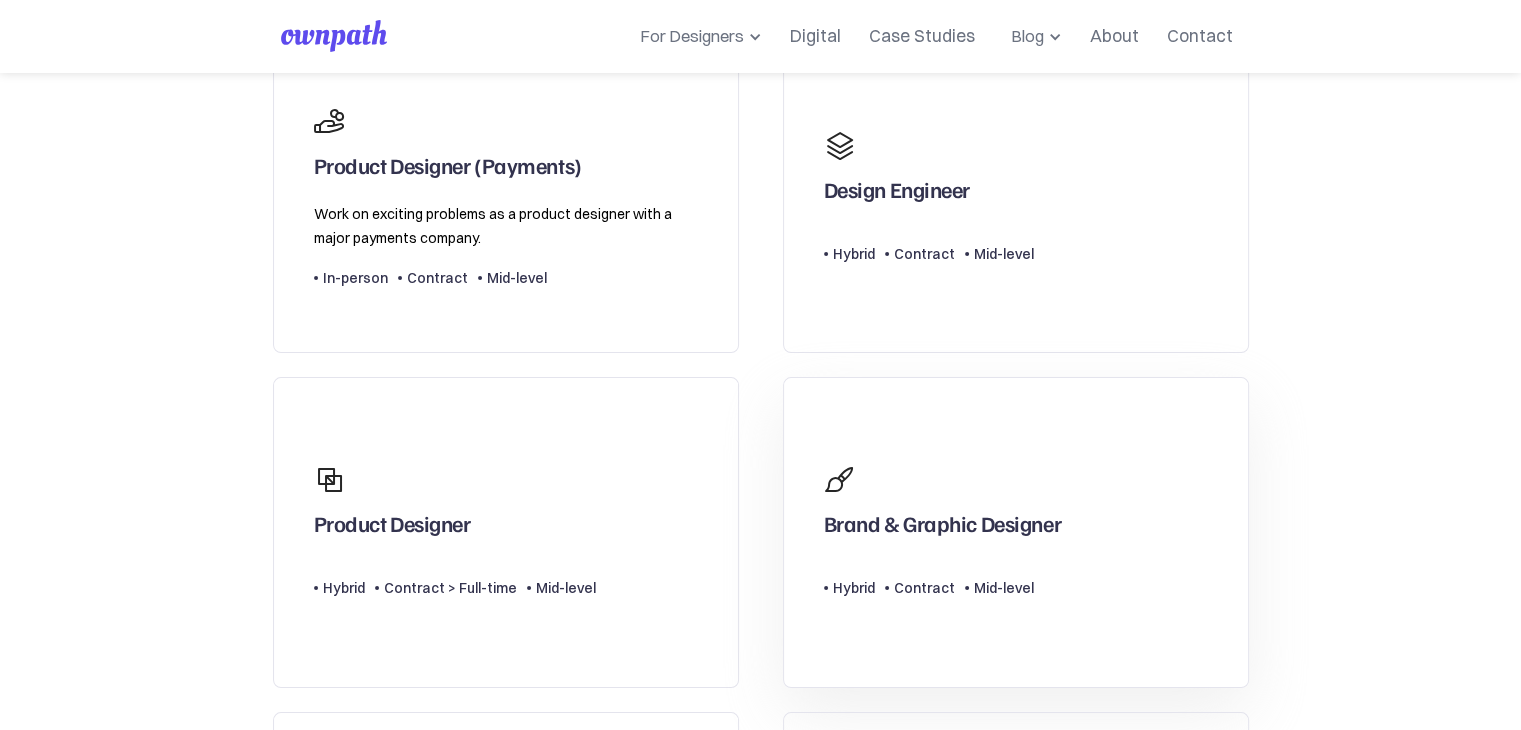 click on "Brand & Graphic Designer Type Level Hybrid Contract Mid-level" at bounding box center (1016, 532) 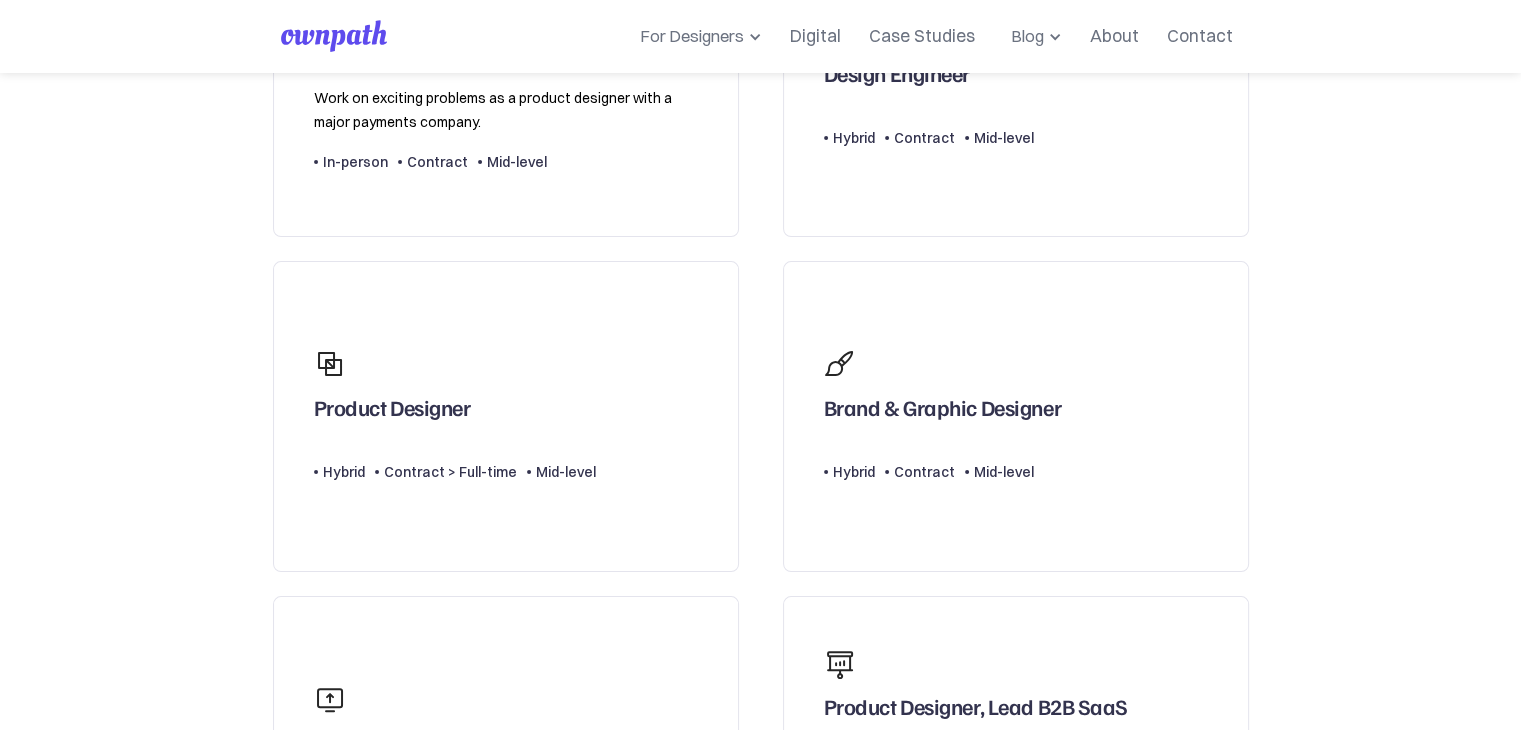 scroll, scrollTop: 400, scrollLeft: 0, axis: vertical 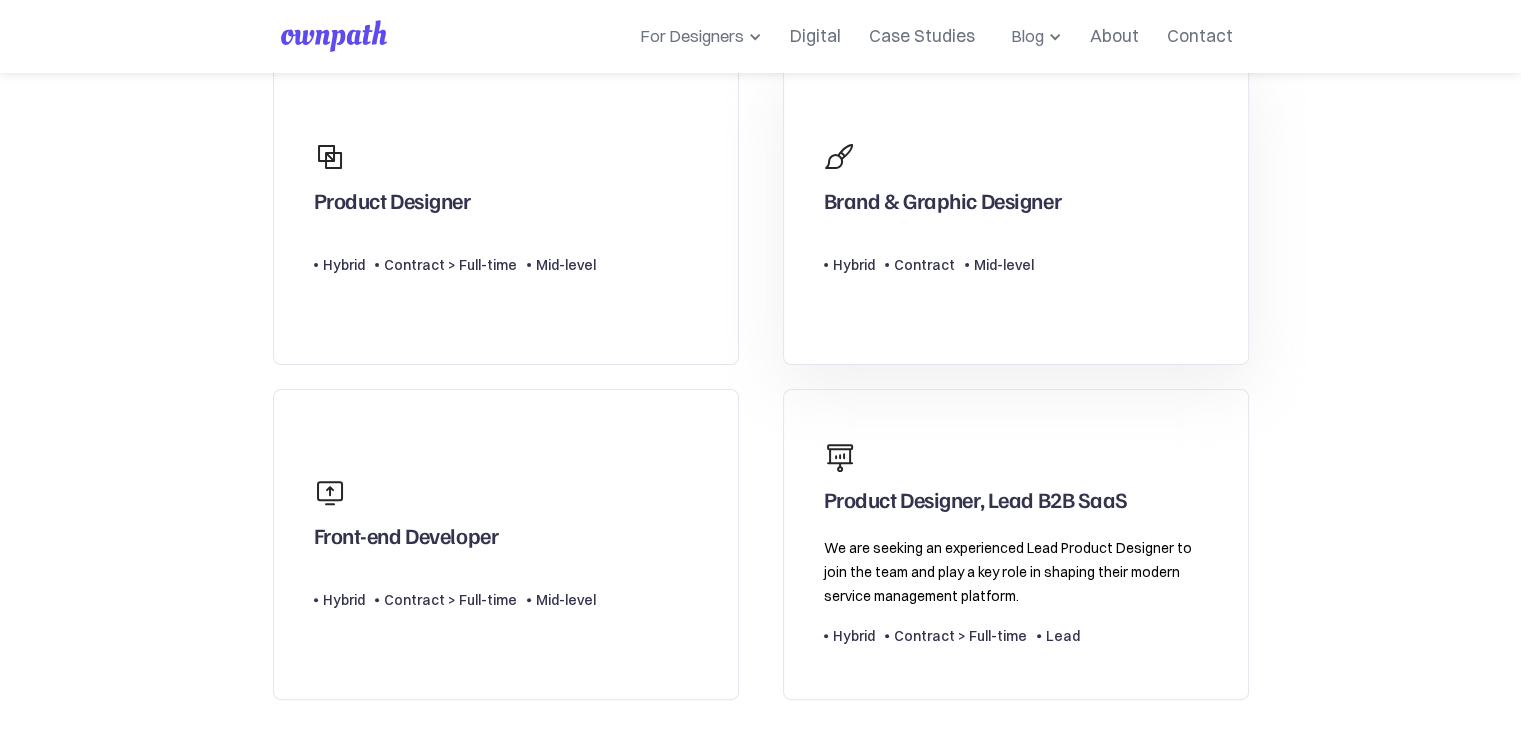 click on "Brand & Graphic Designer Type Level Hybrid Contract Mid-level" at bounding box center (1016, 209) 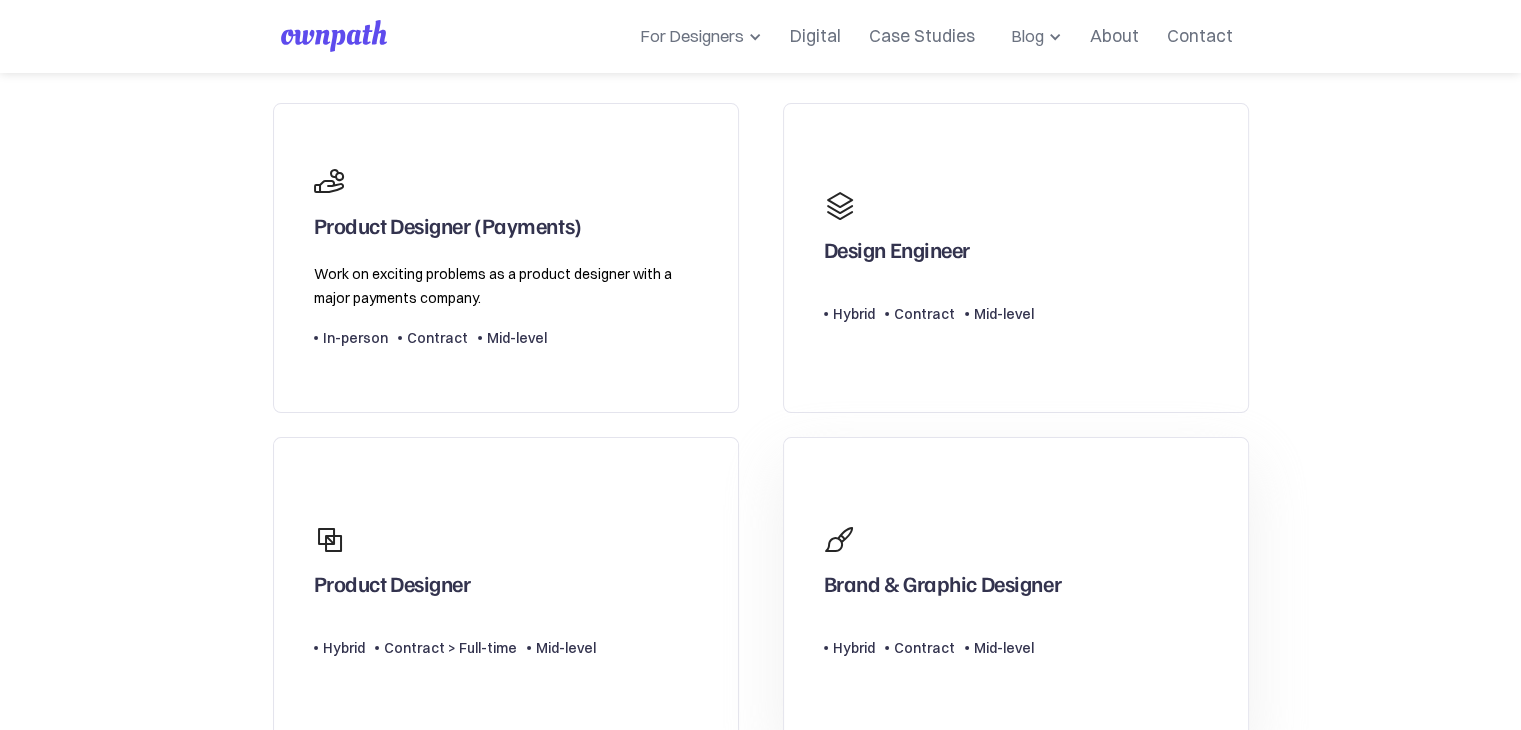 scroll, scrollTop: 23, scrollLeft: 0, axis: vertical 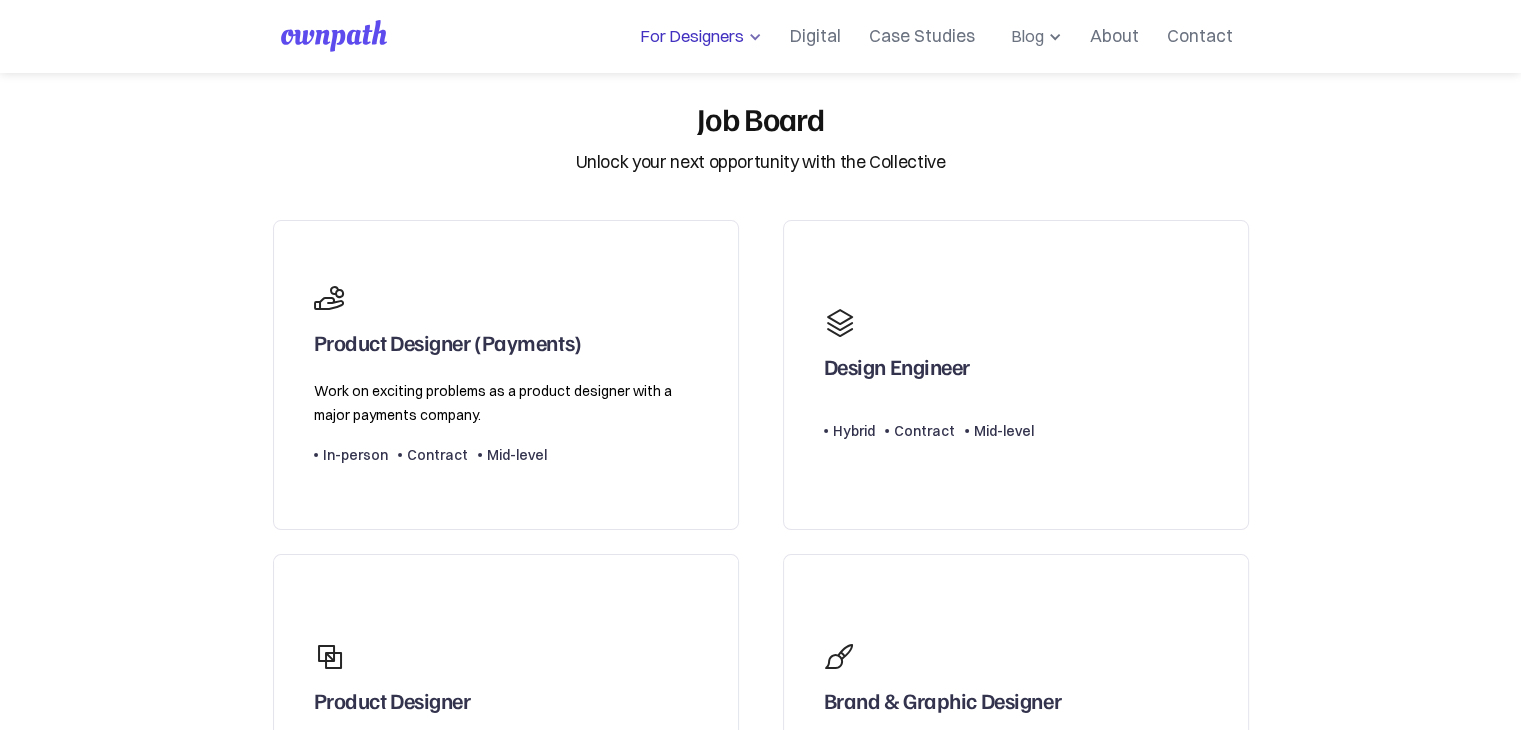 click on "For Designers" at bounding box center [688, 36] 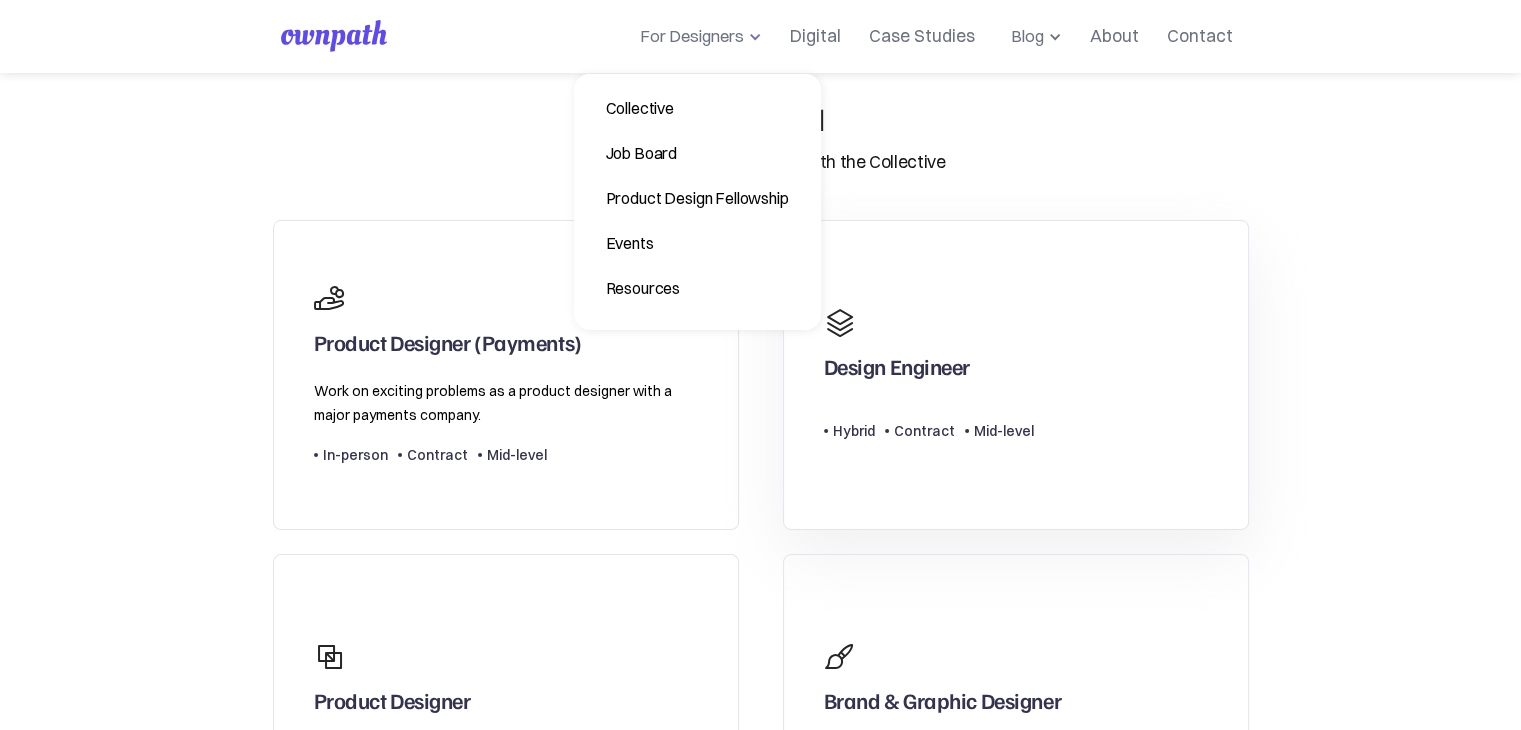 click on "Design Engineer" at bounding box center (929, 341) 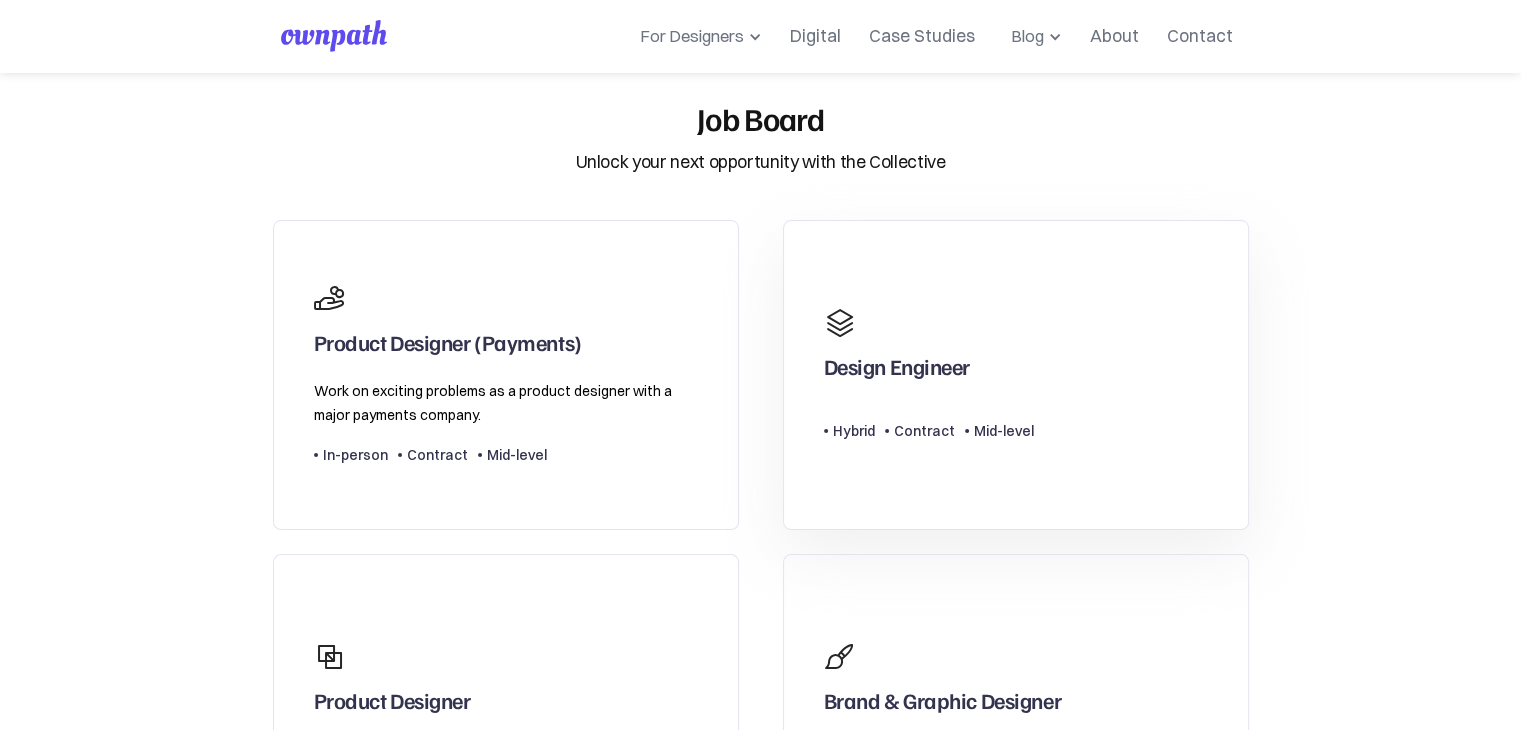click on "Design Engineer" at bounding box center [897, 371] 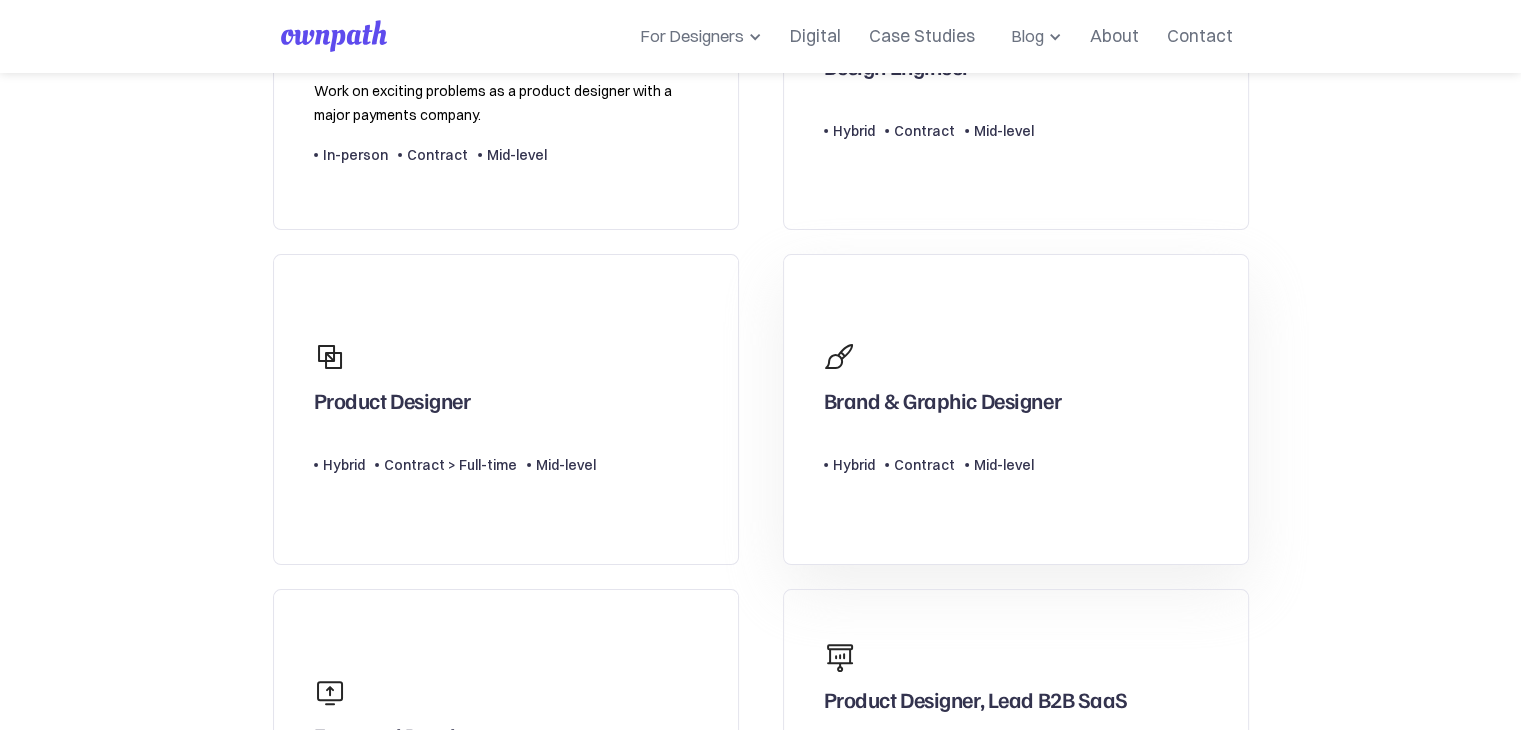 click at bounding box center (330, -1) 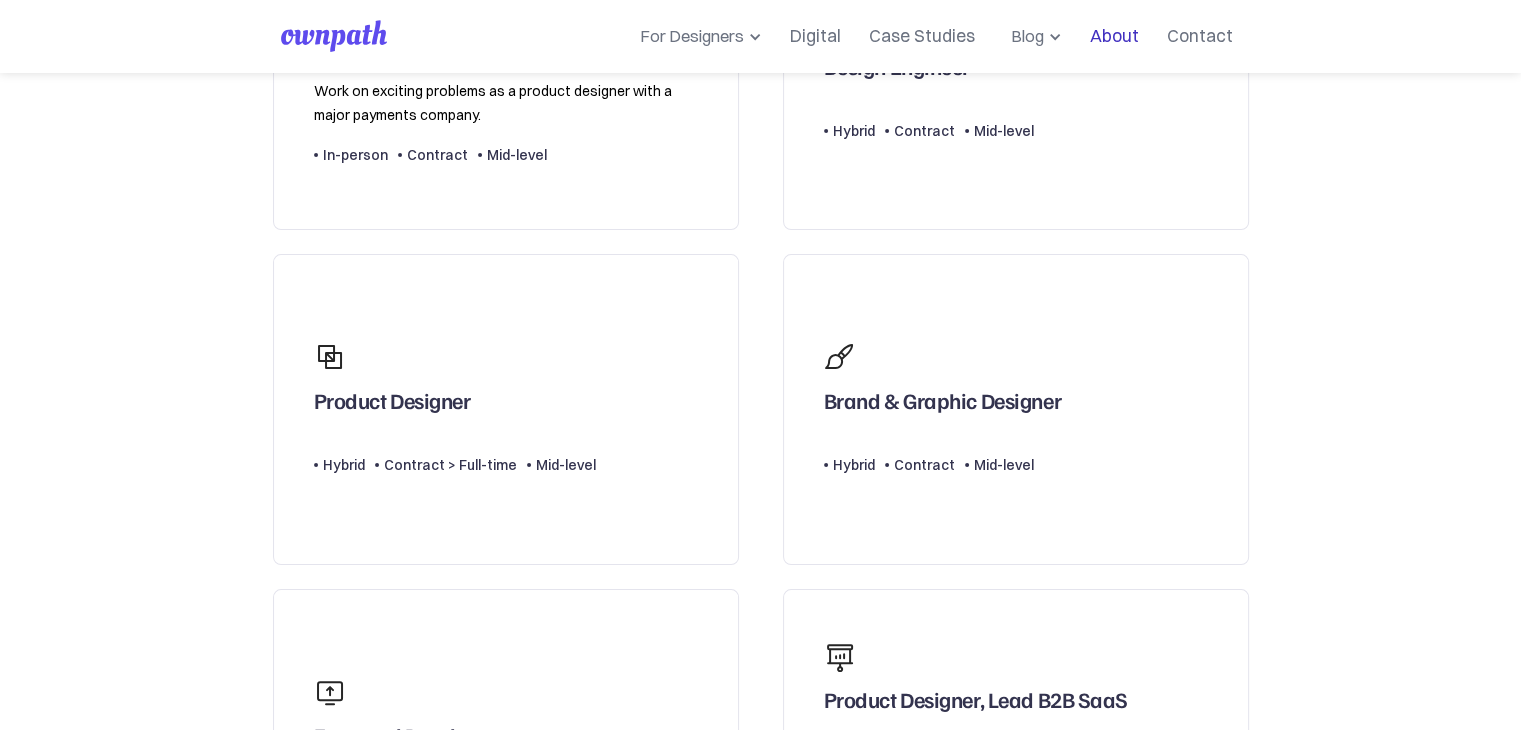 click on "About" at bounding box center (1114, 36) 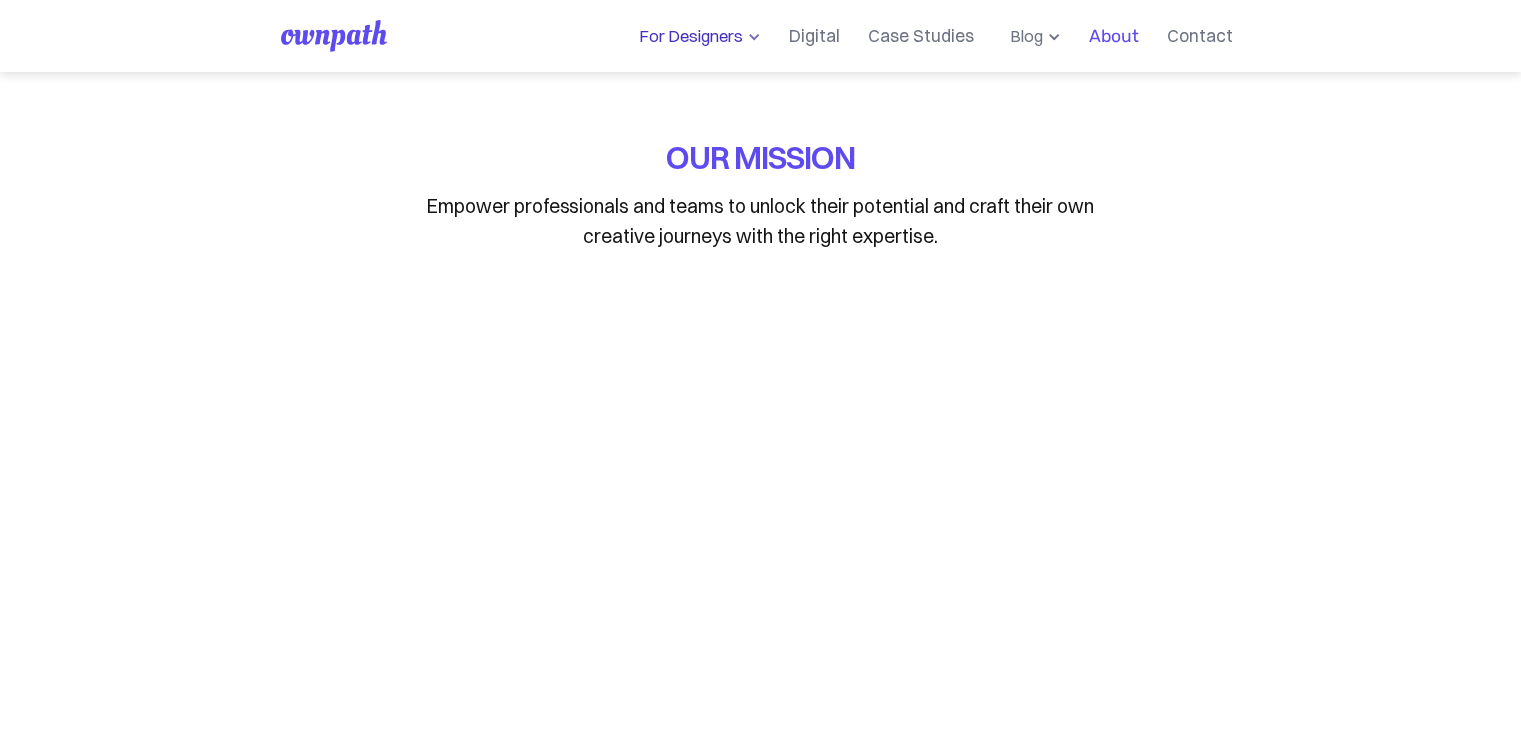 scroll, scrollTop: 0, scrollLeft: 0, axis: both 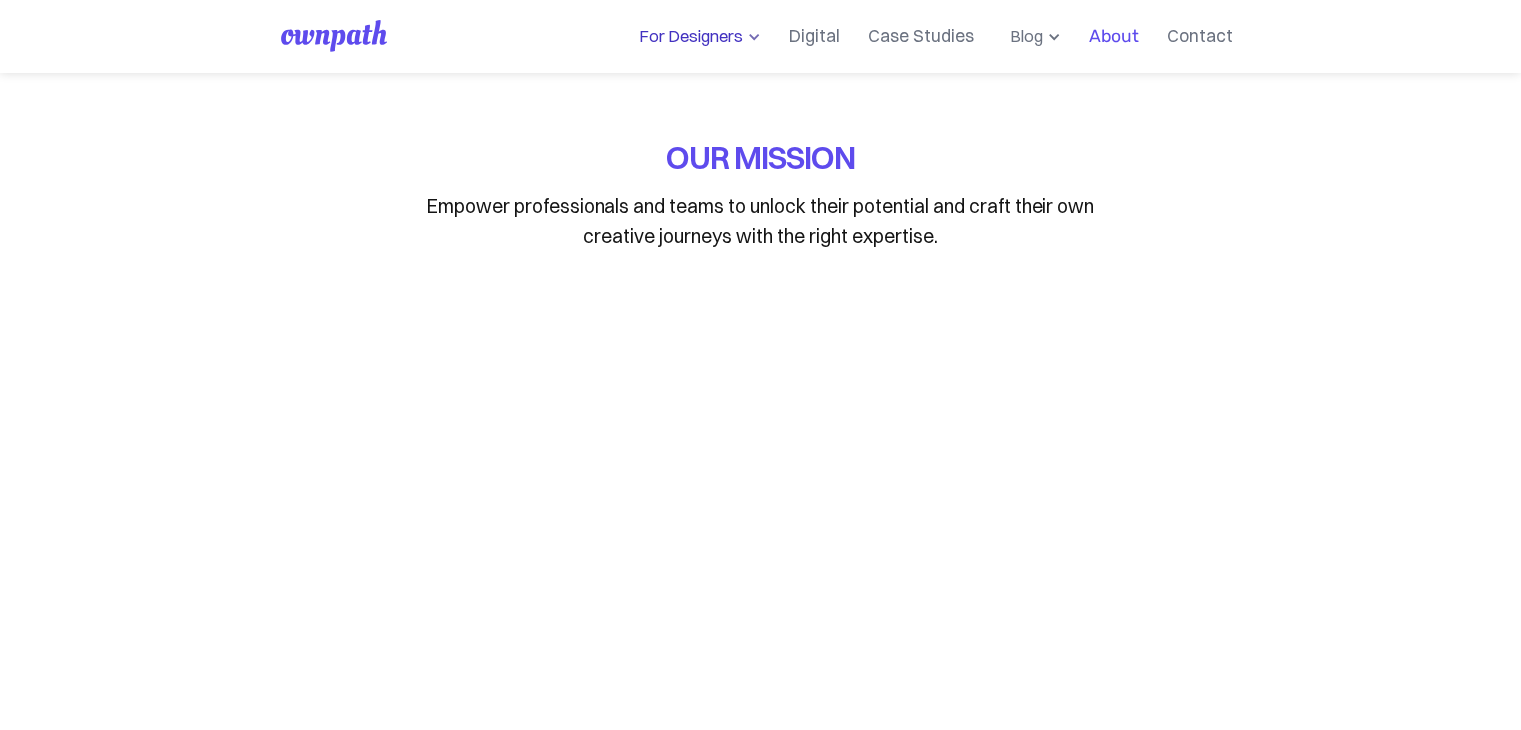 click on "For Designers" at bounding box center (687, 36) 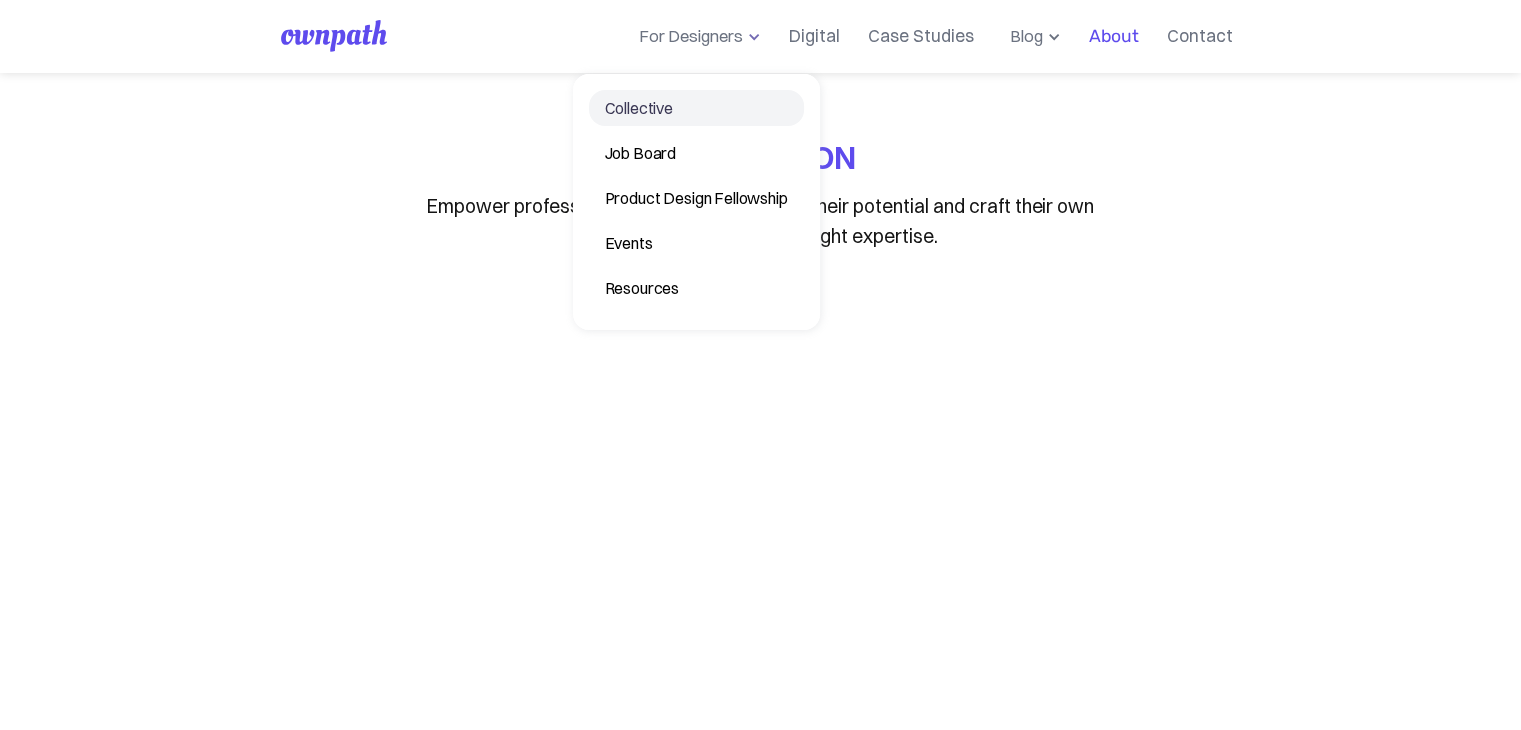 click on "Collective" at bounding box center (696, 108) 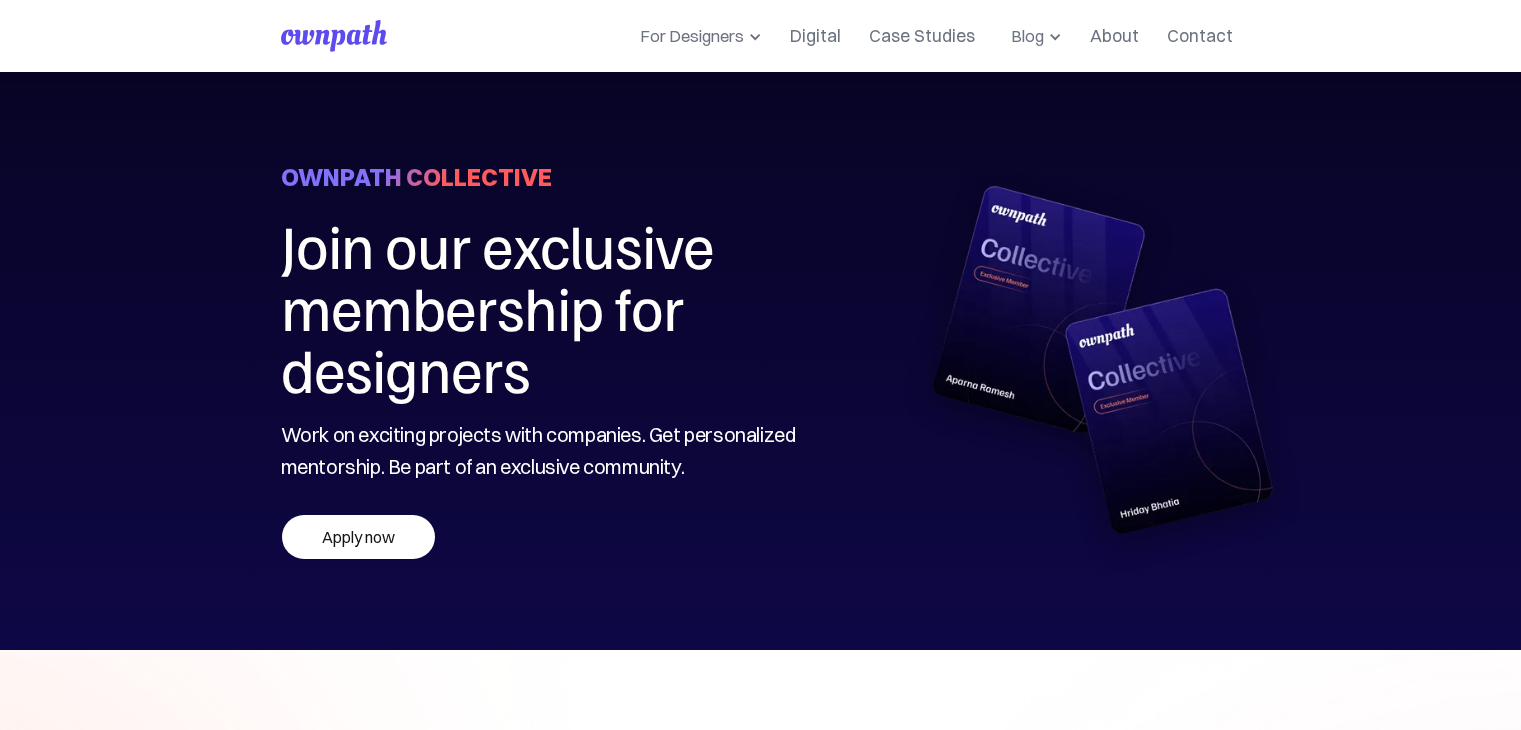 scroll, scrollTop: 0, scrollLeft: 0, axis: both 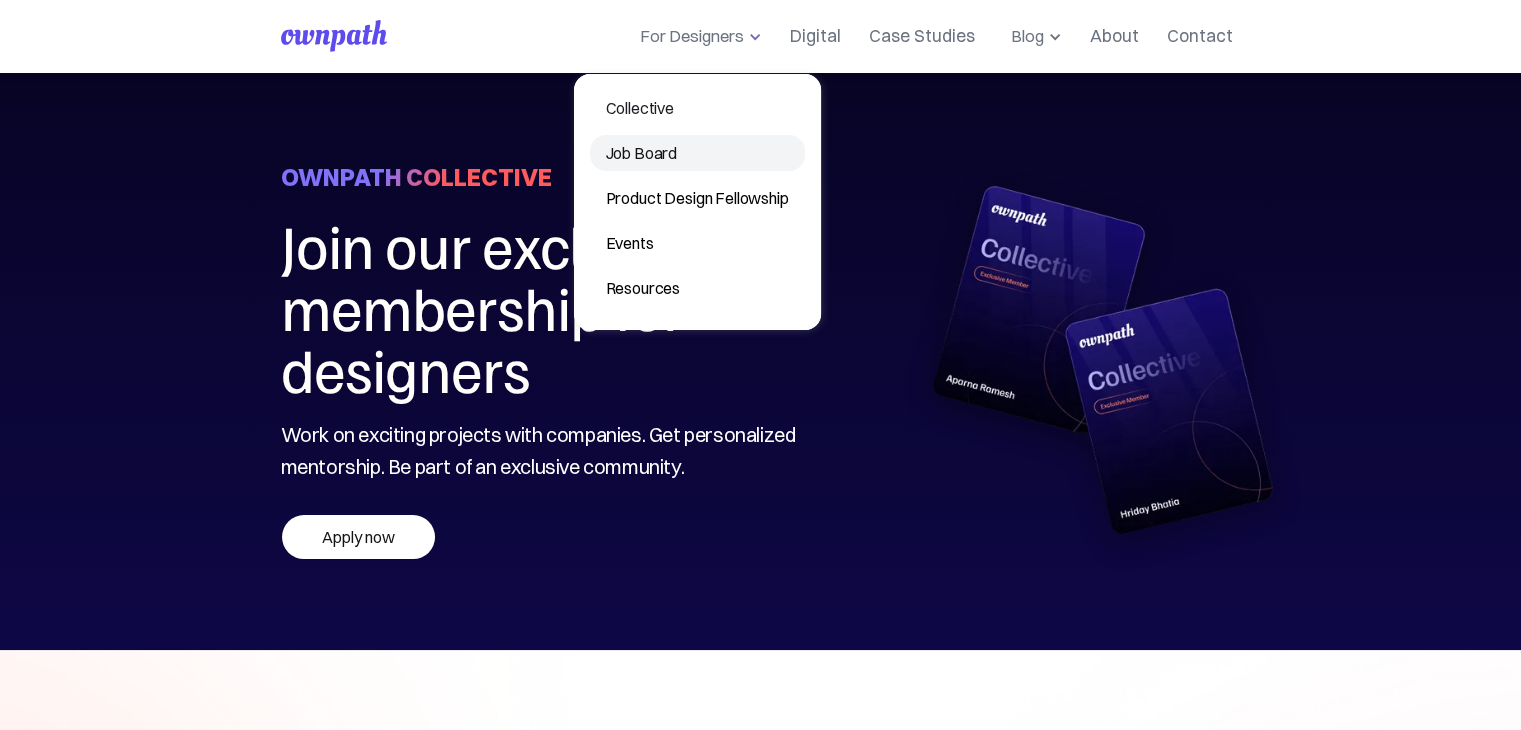 click on "Job Board" at bounding box center (697, 153) 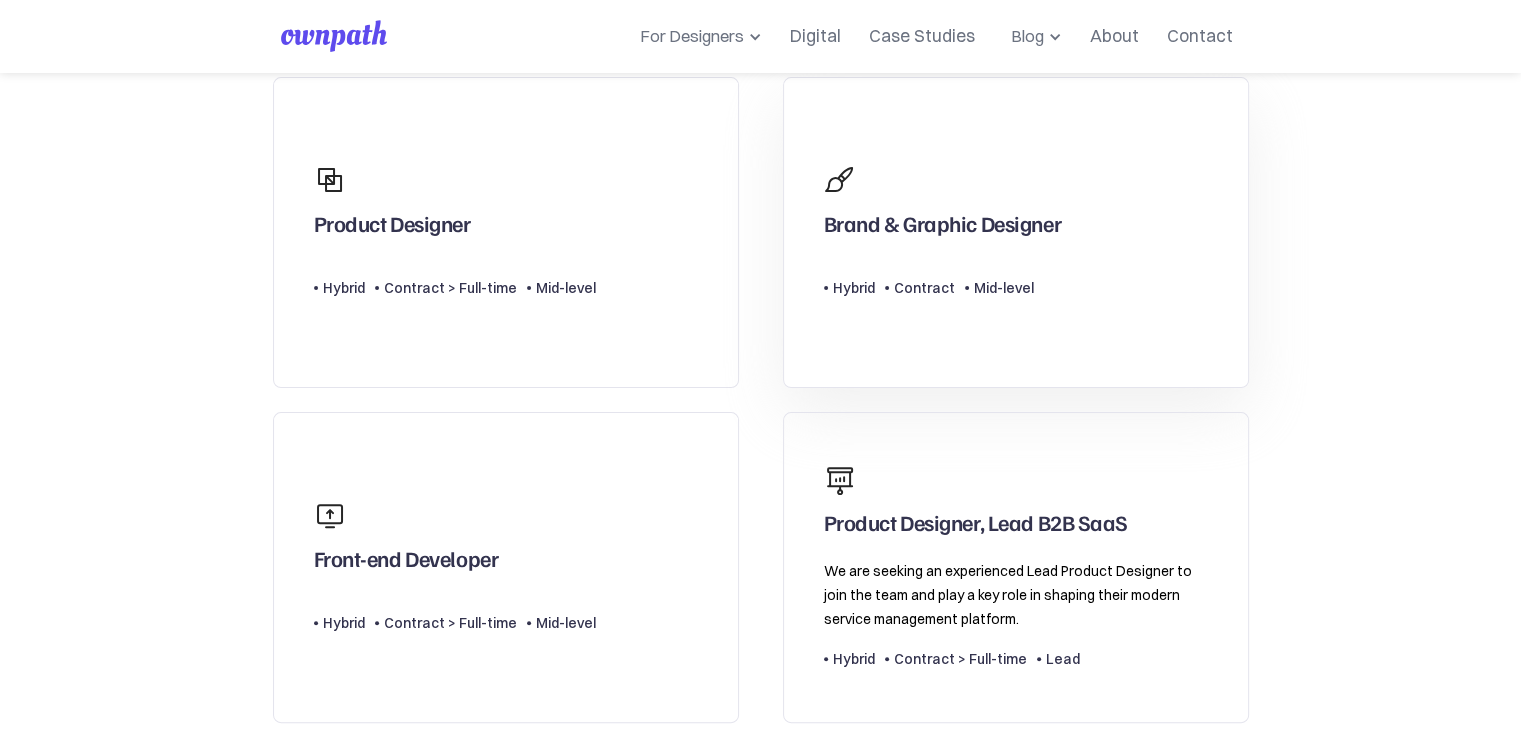 scroll, scrollTop: 500, scrollLeft: 0, axis: vertical 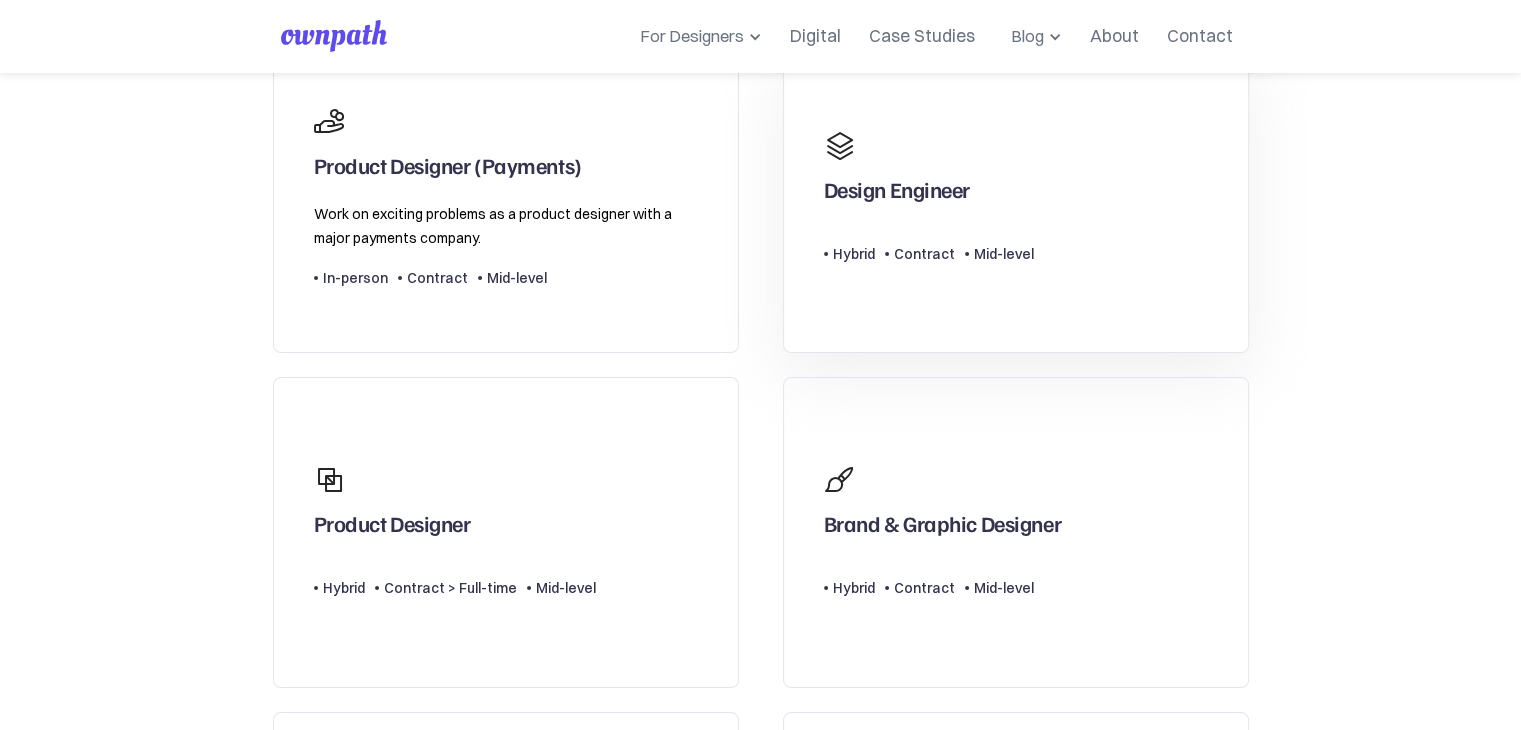 click on "Design Engineer  Type Level Hybrid Contract Mid-level" at bounding box center (1016, 198) 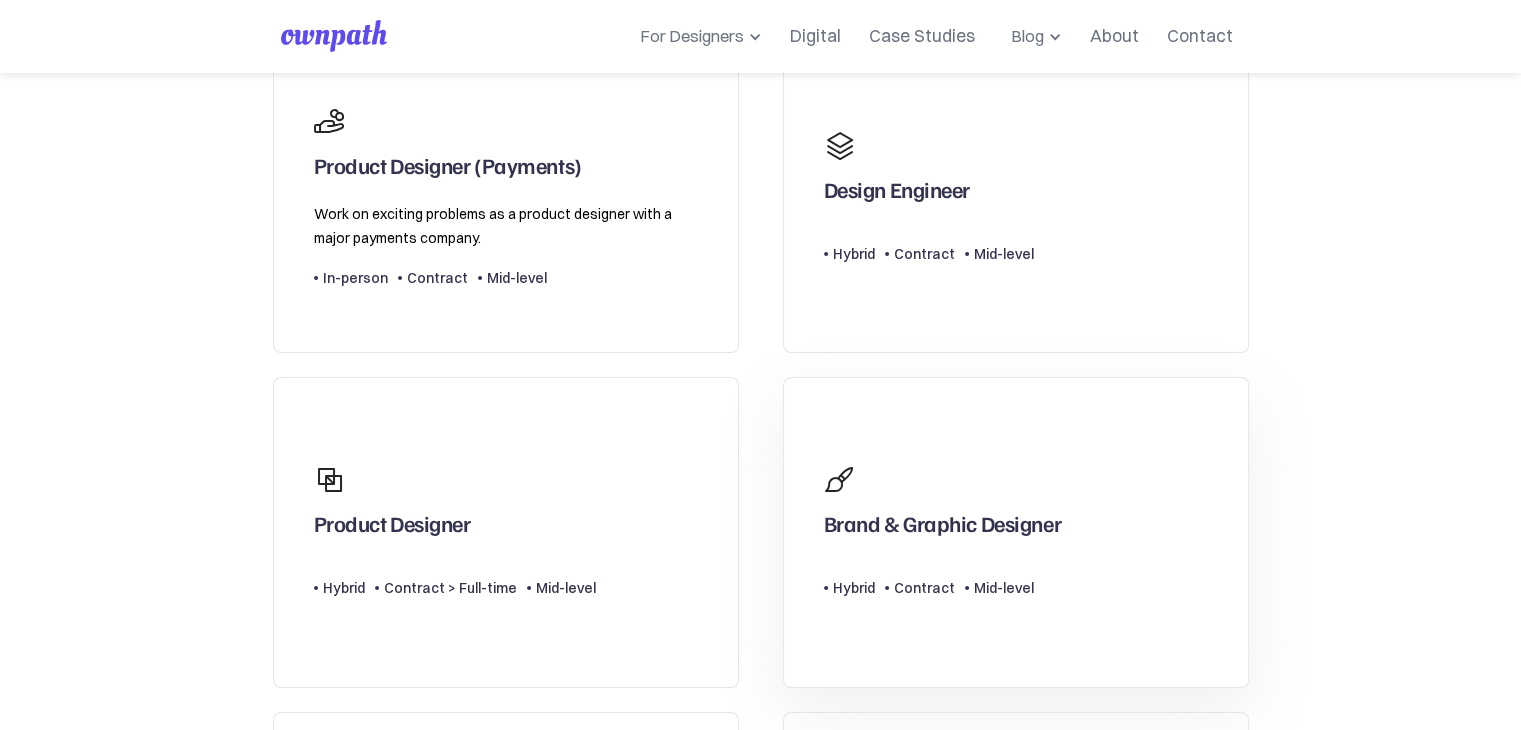 click on "Brand & Graphic Designer Type Level Hybrid Contract Mid-level" at bounding box center [1016, 532] 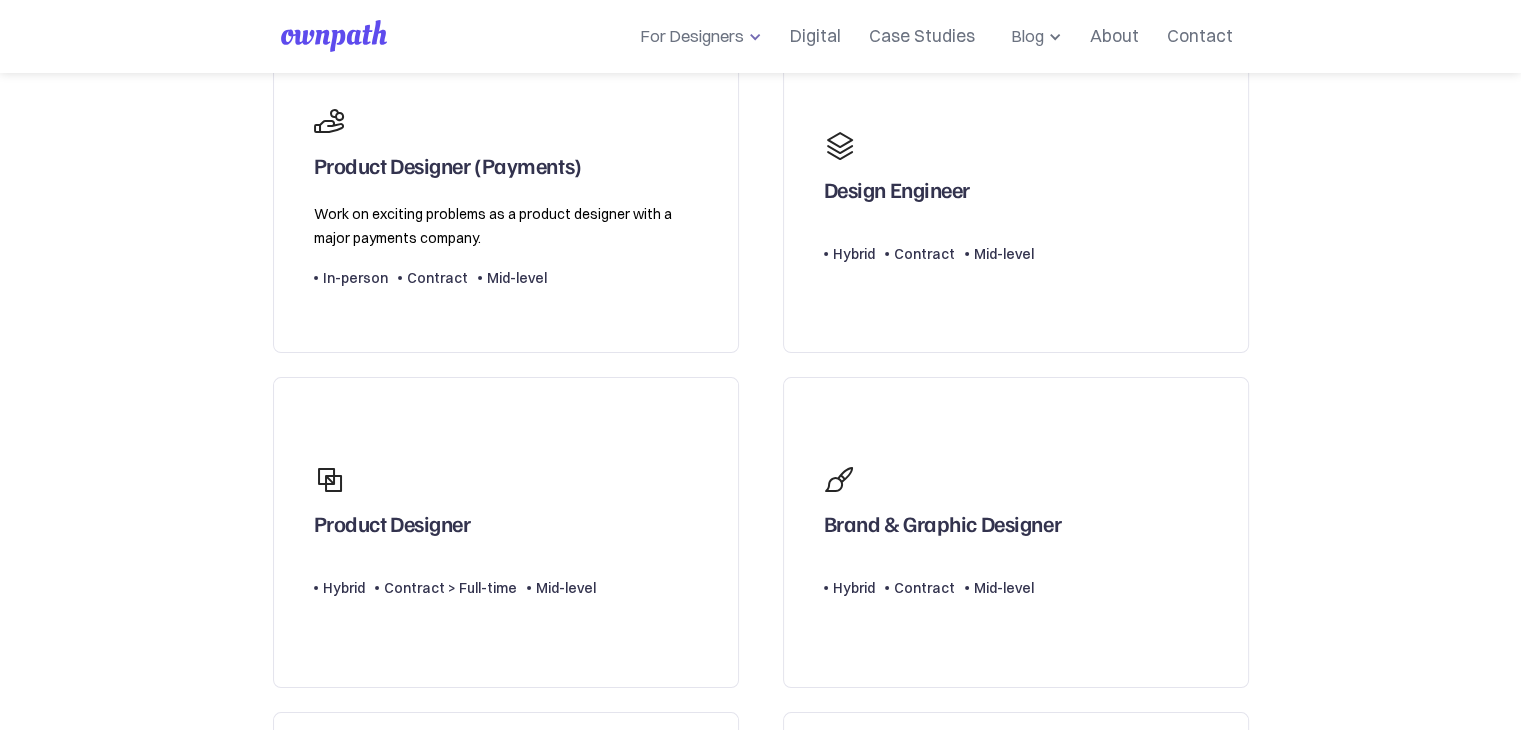 click at bounding box center (755, 37) 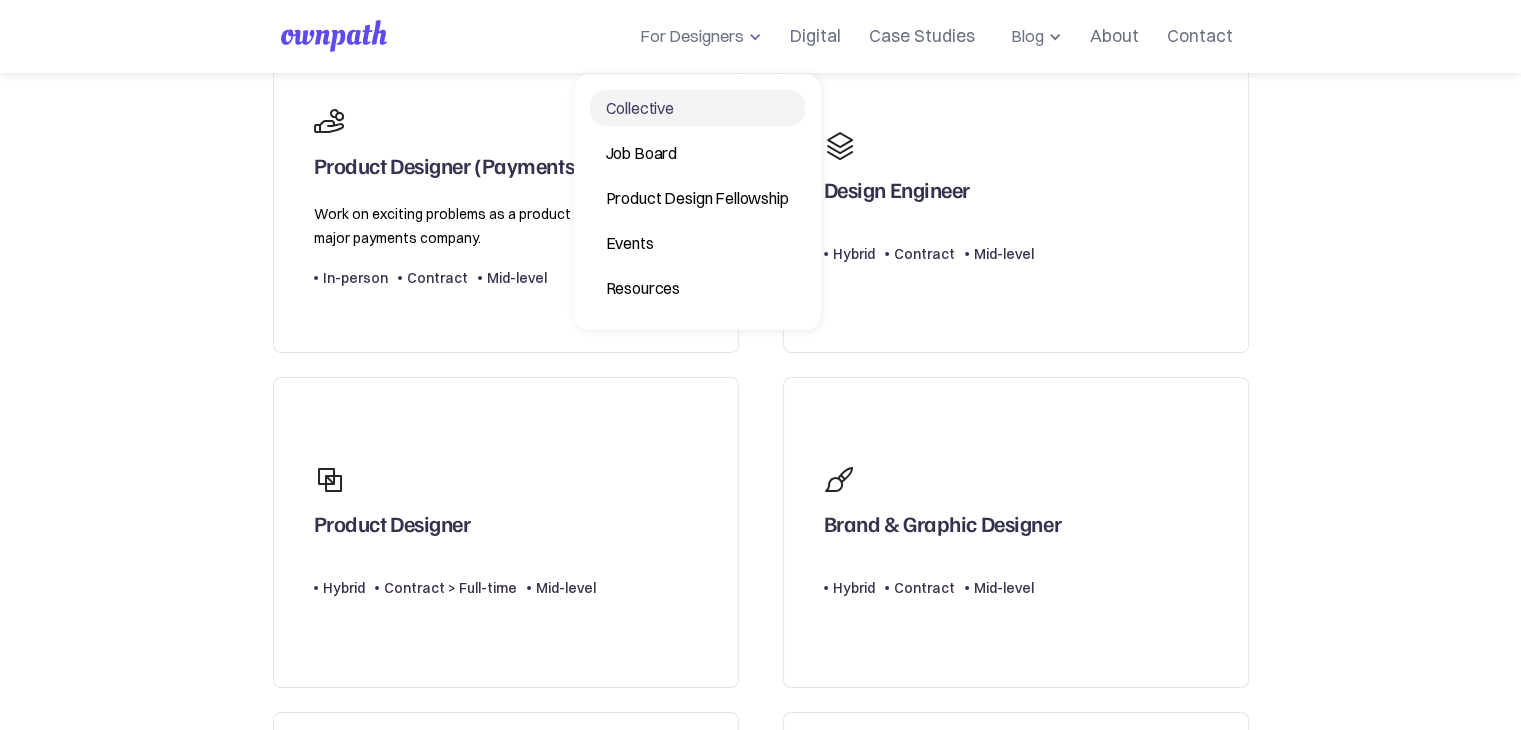 click on "Collective" at bounding box center [697, 108] 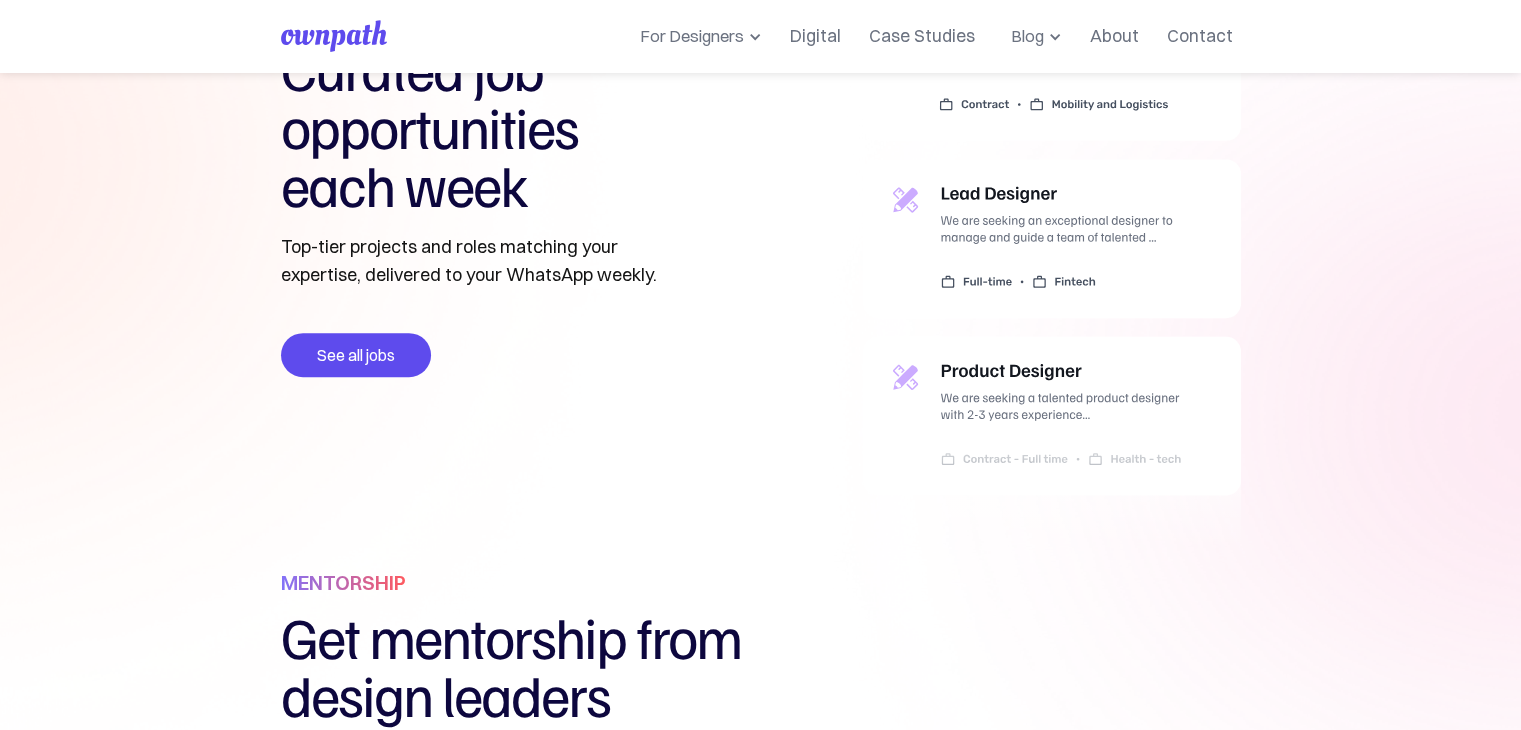 scroll, scrollTop: 800, scrollLeft: 0, axis: vertical 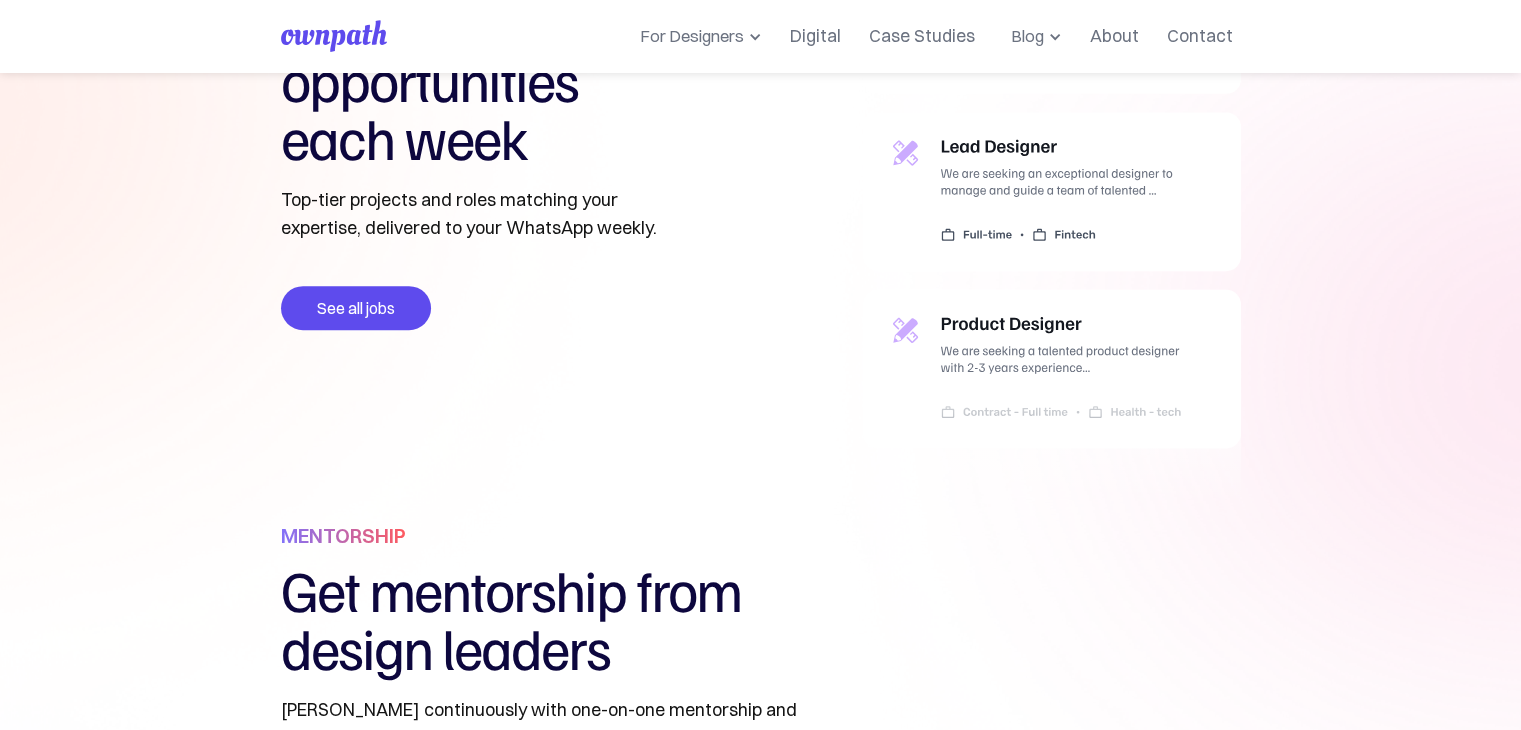 click at bounding box center (1052, 228) 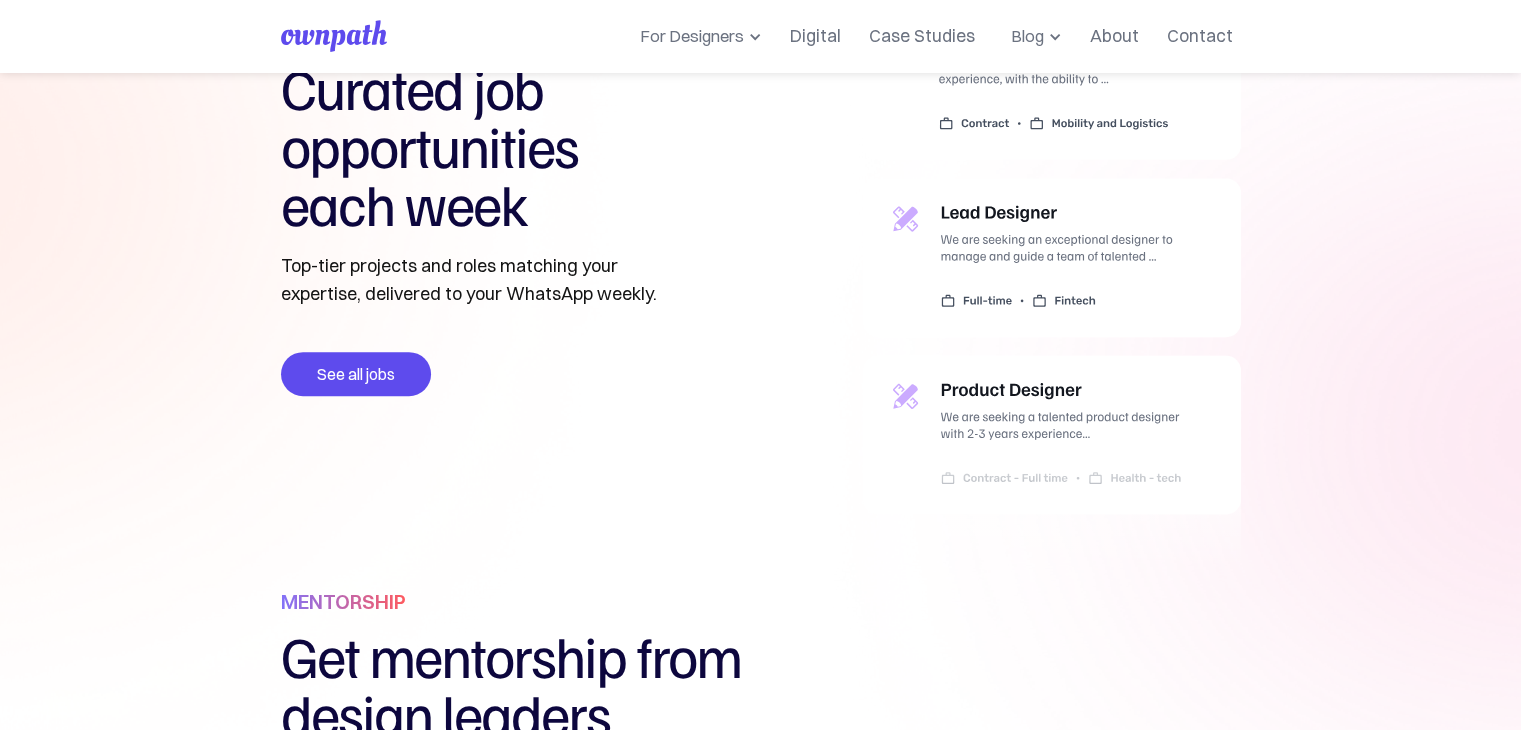 scroll, scrollTop: 700, scrollLeft: 0, axis: vertical 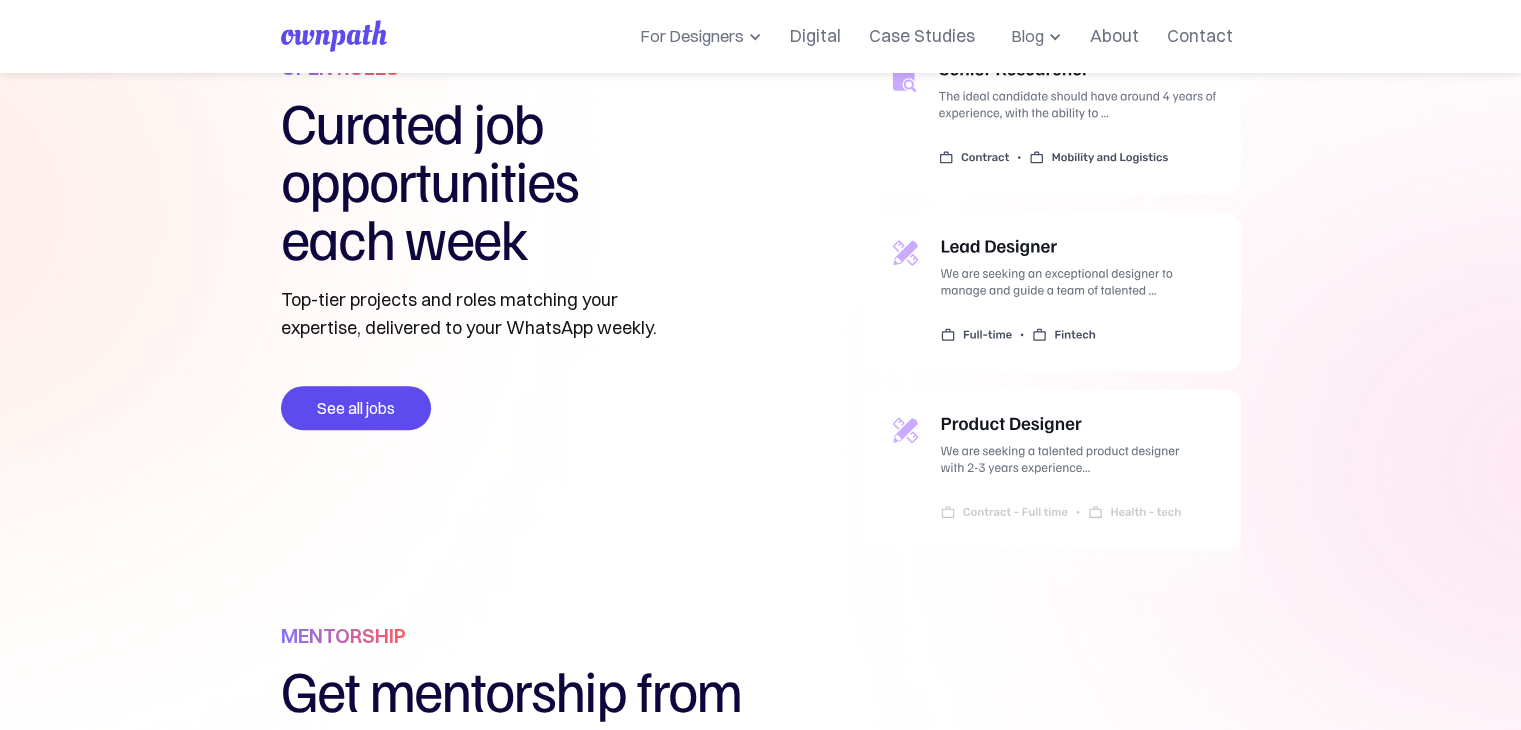 click at bounding box center (1052, 328) 